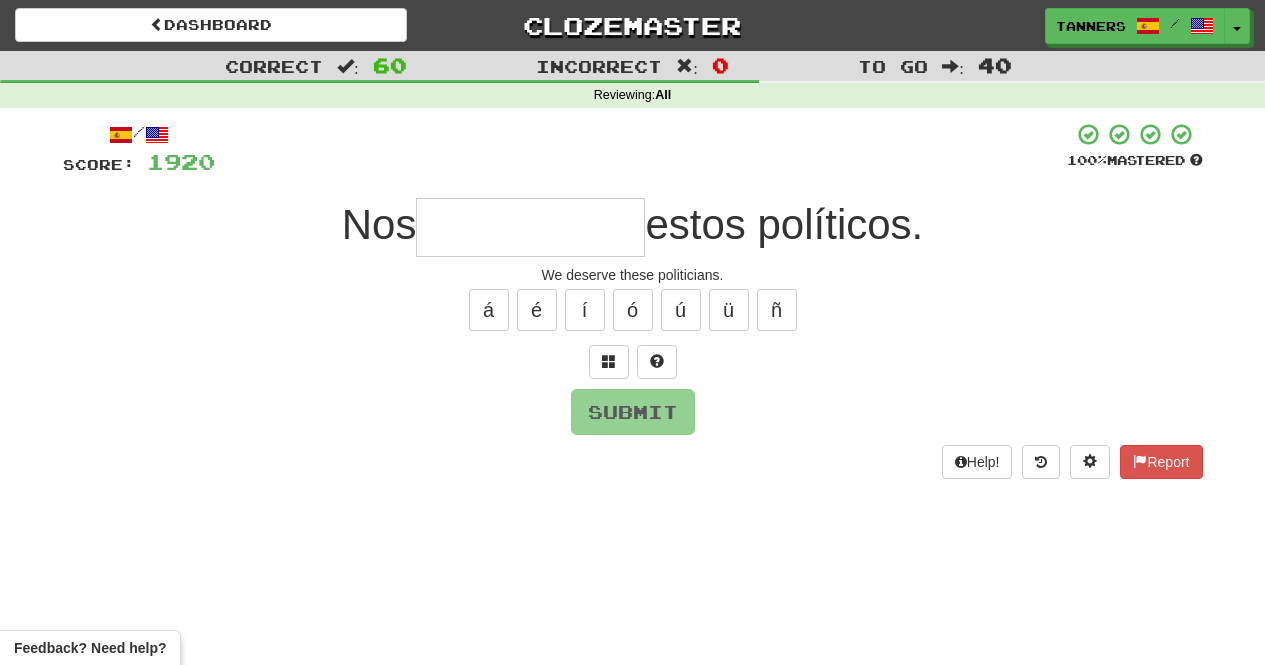 scroll, scrollTop: 0, scrollLeft: 0, axis: both 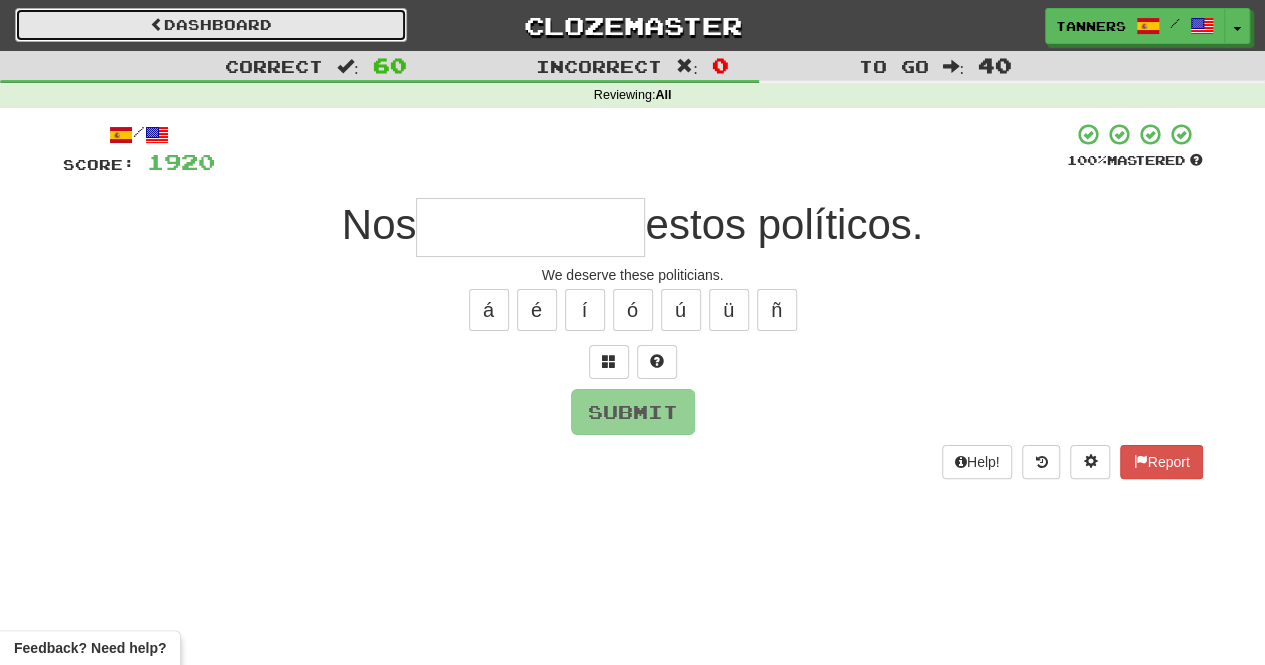 click on "Dashboard" at bounding box center [211, 25] 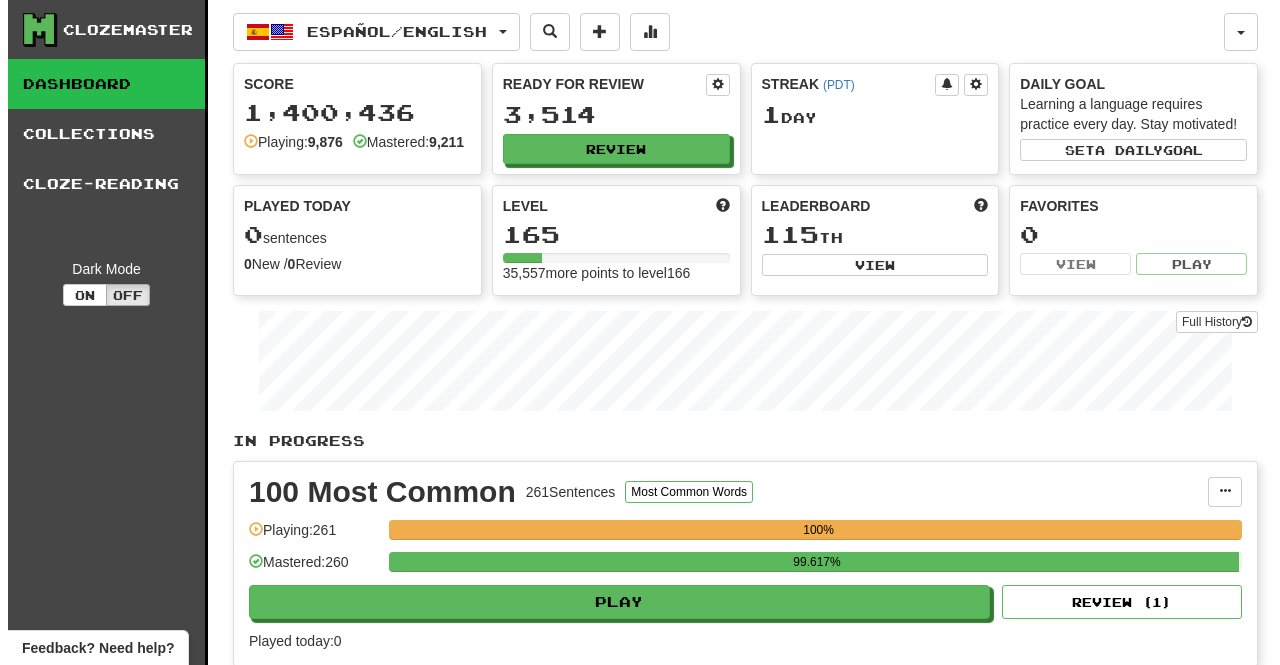 scroll, scrollTop: 0, scrollLeft: 0, axis: both 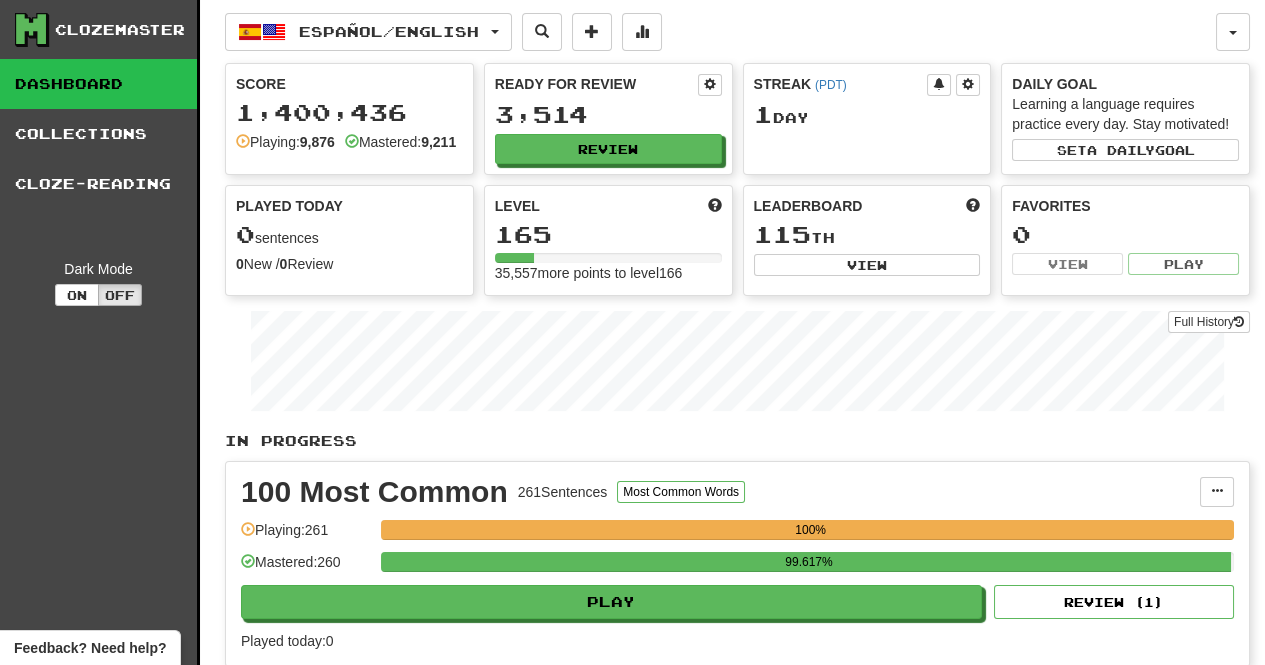 click on "Review" at bounding box center [608, 149] 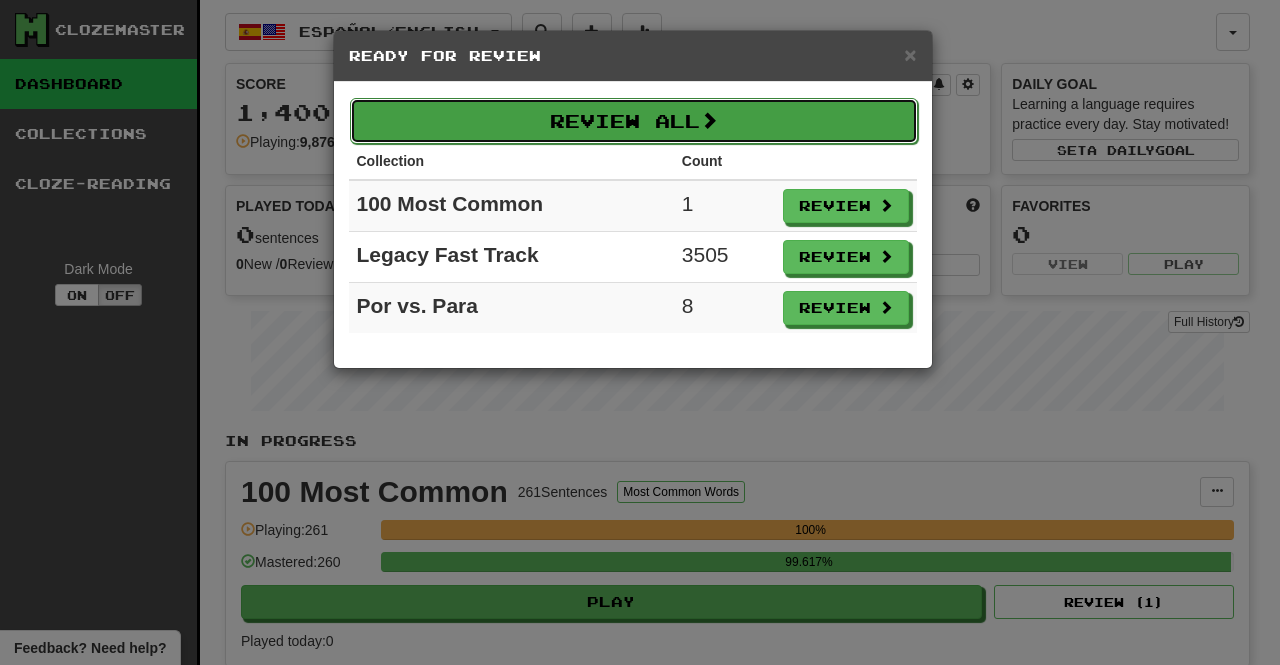 click on "Review All" at bounding box center [634, 121] 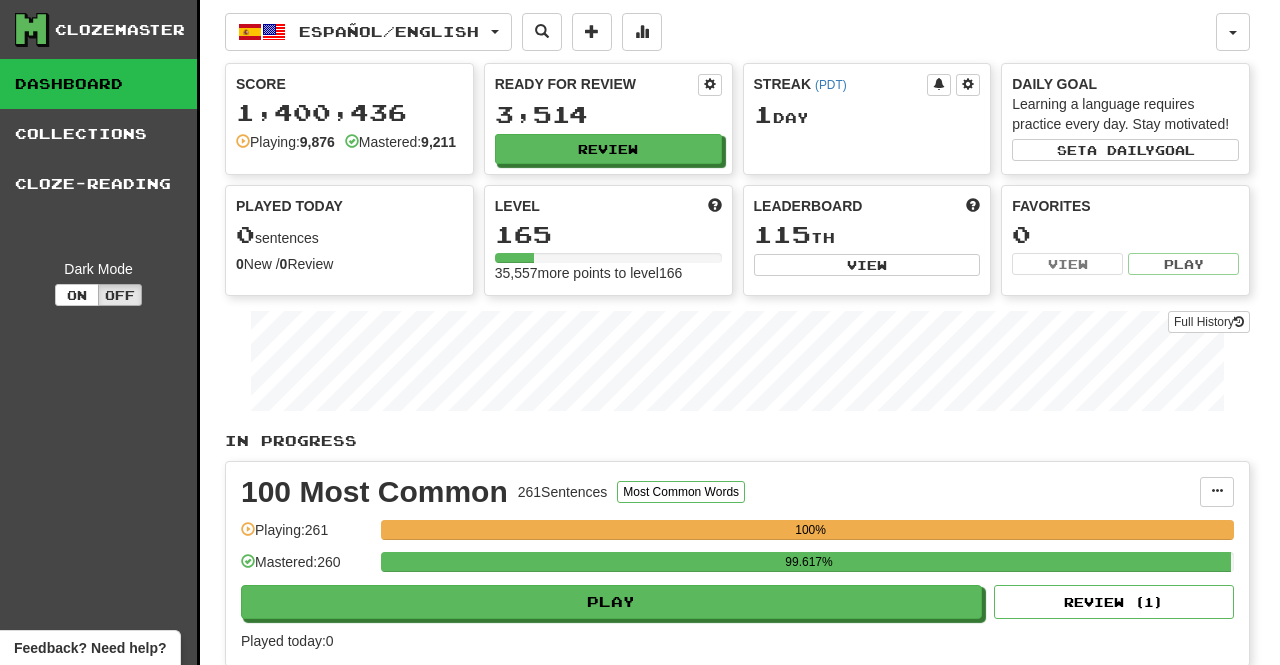 select on "***" 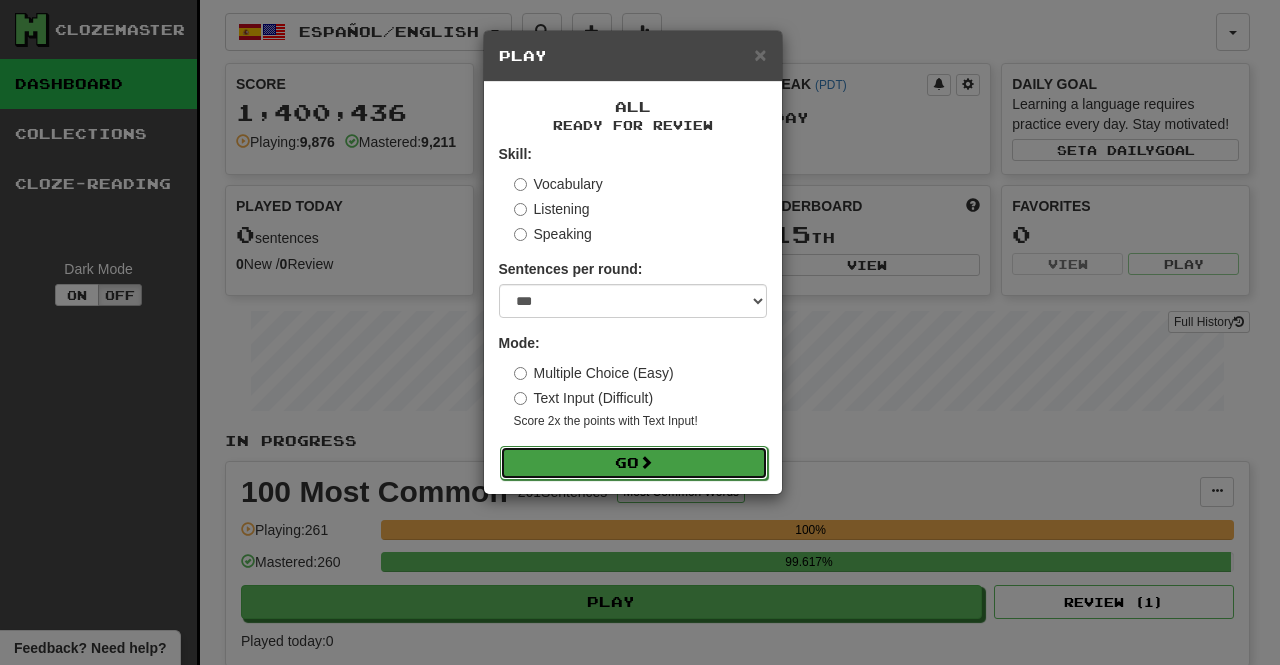click on "Go" at bounding box center (634, 463) 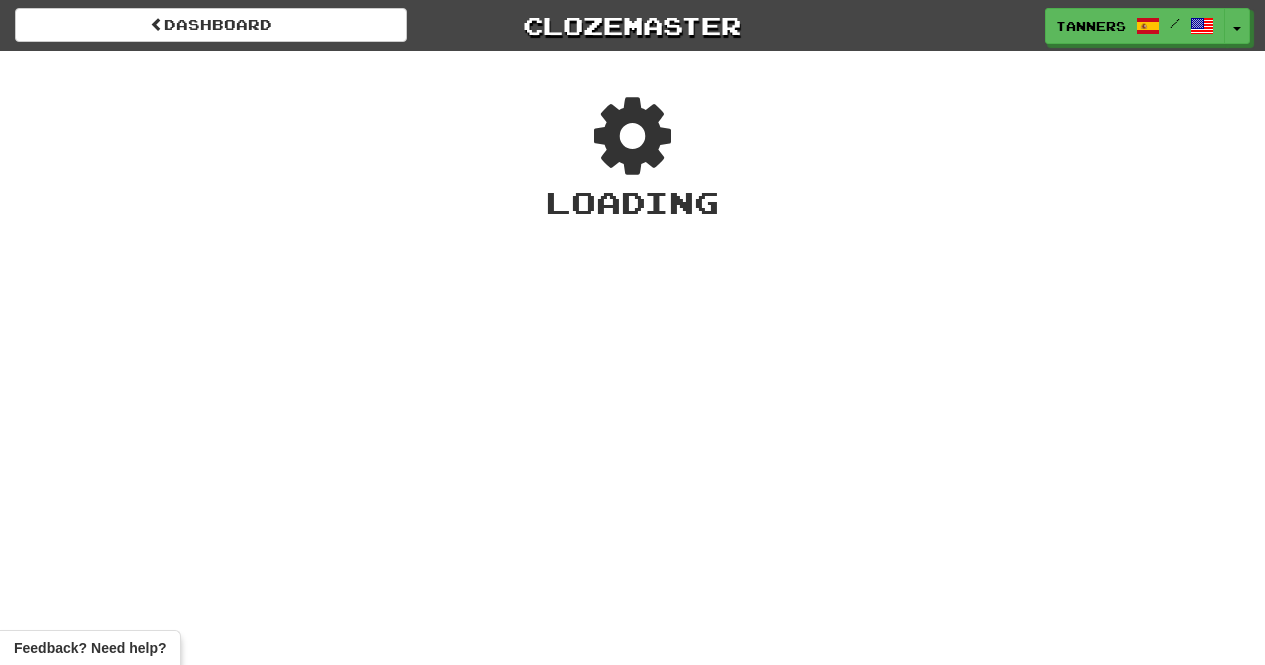 scroll, scrollTop: 0, scrollLeft: 0, axis: both 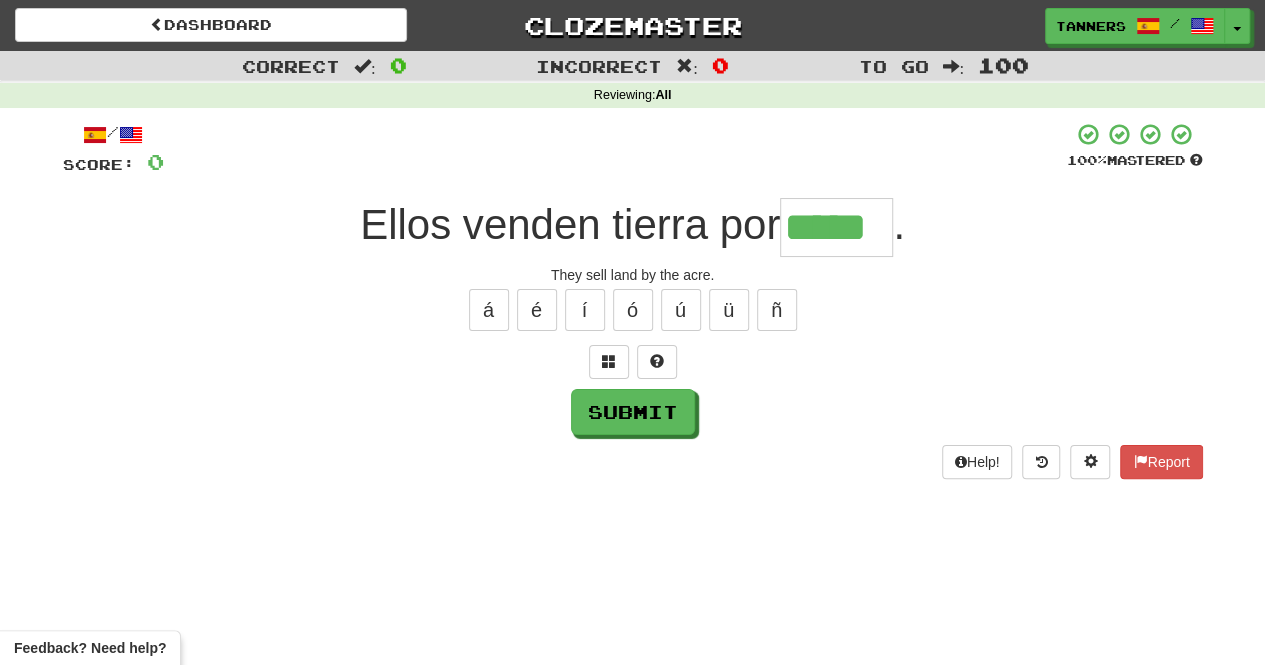 type on "*****" 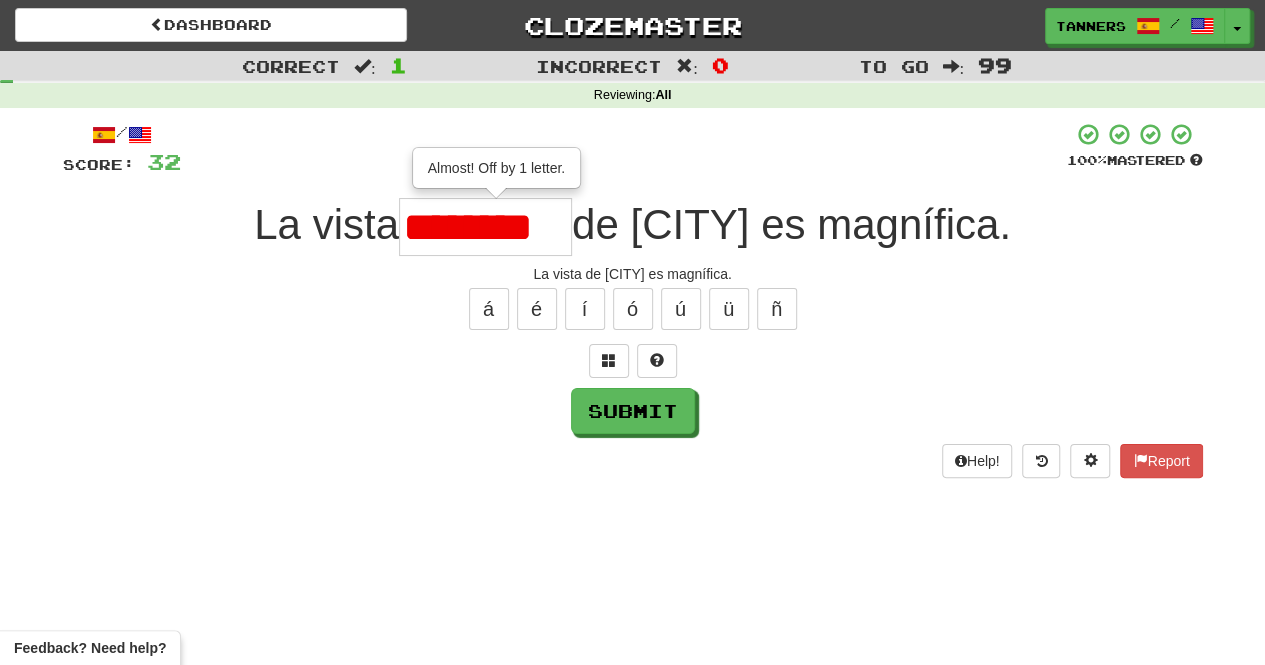 scroll, scrollTop: 0, scrollLeft: 0, axis: both 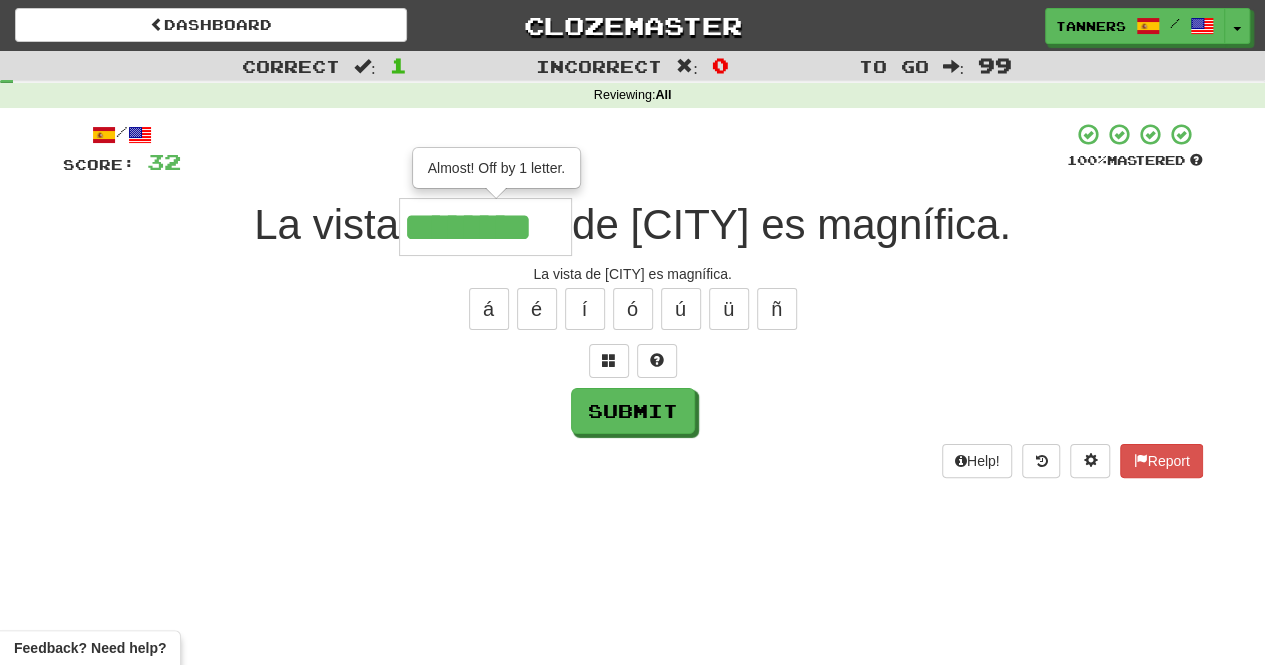 type on "********" 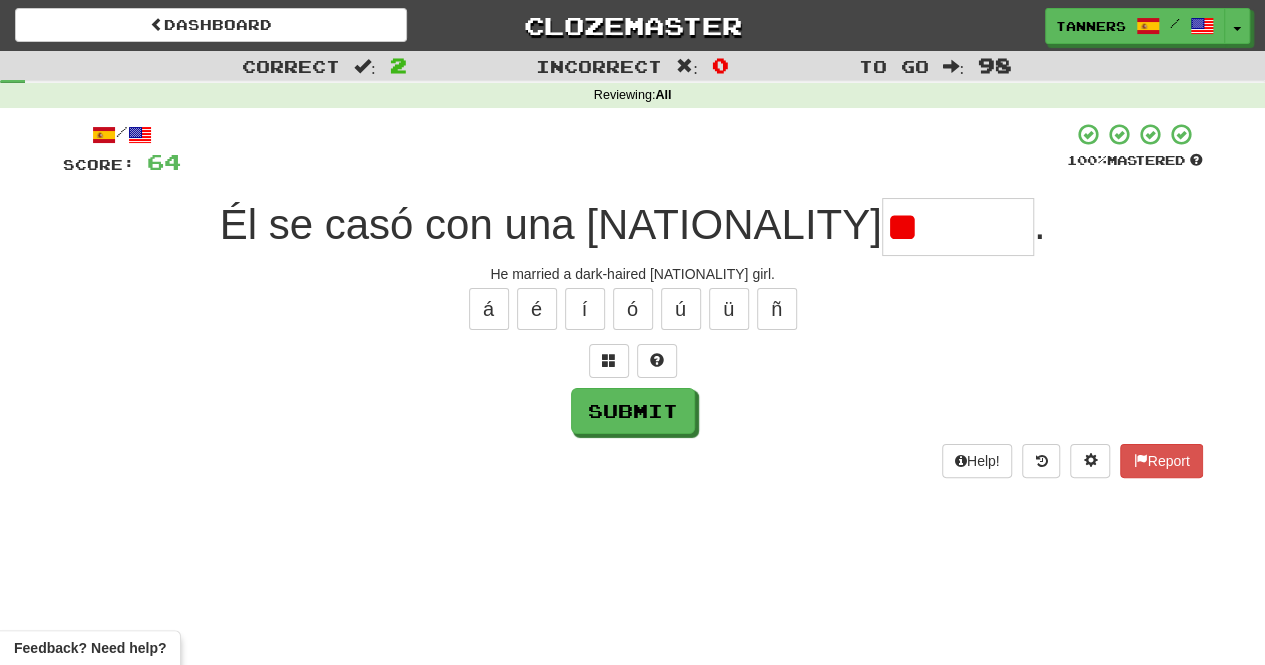 type on "*" 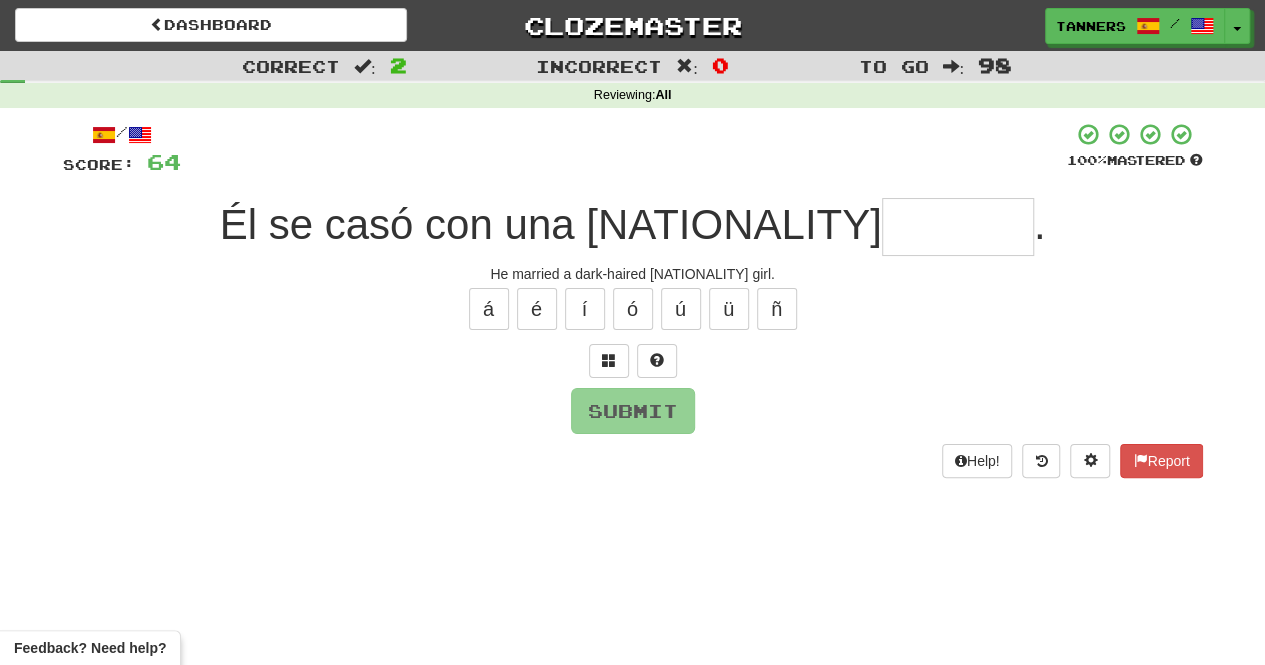type on "*" 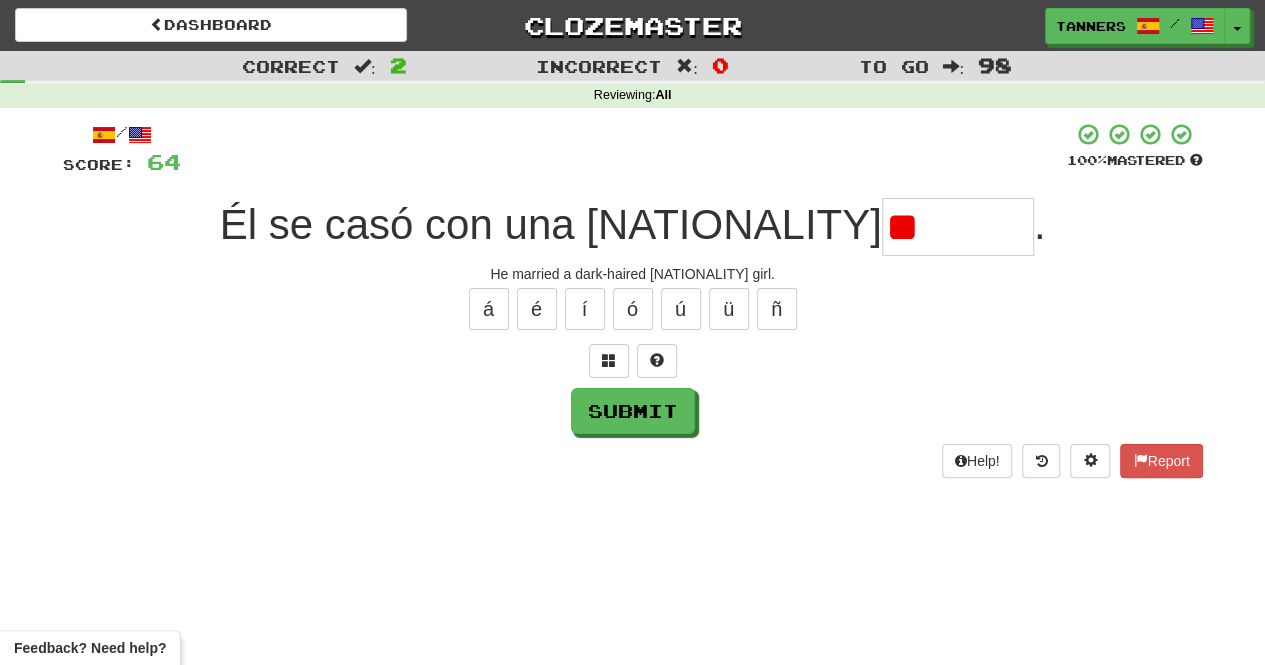 type on "*" 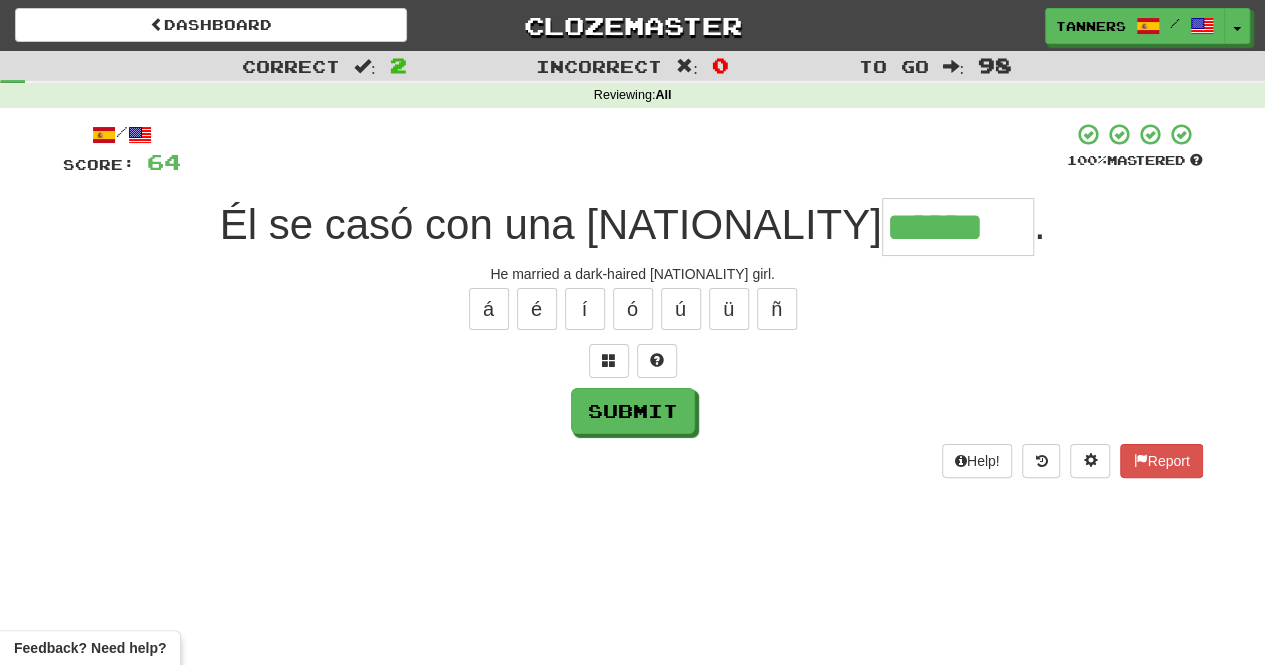 type on "******" 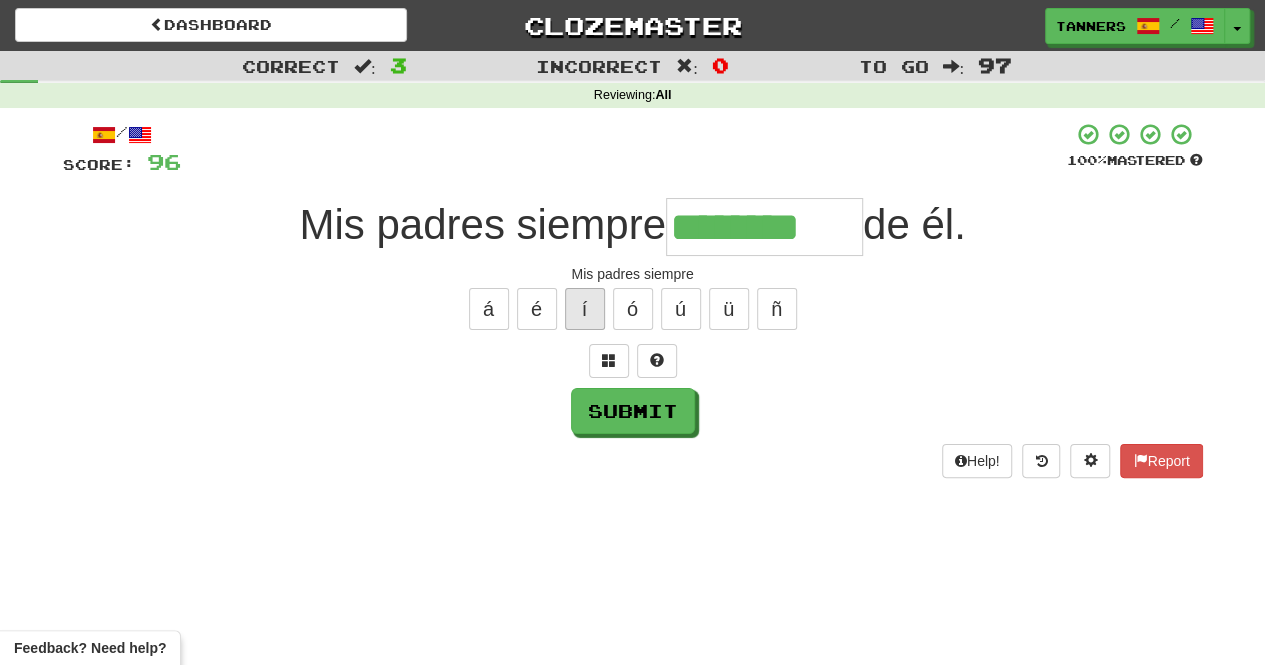 type on "********" 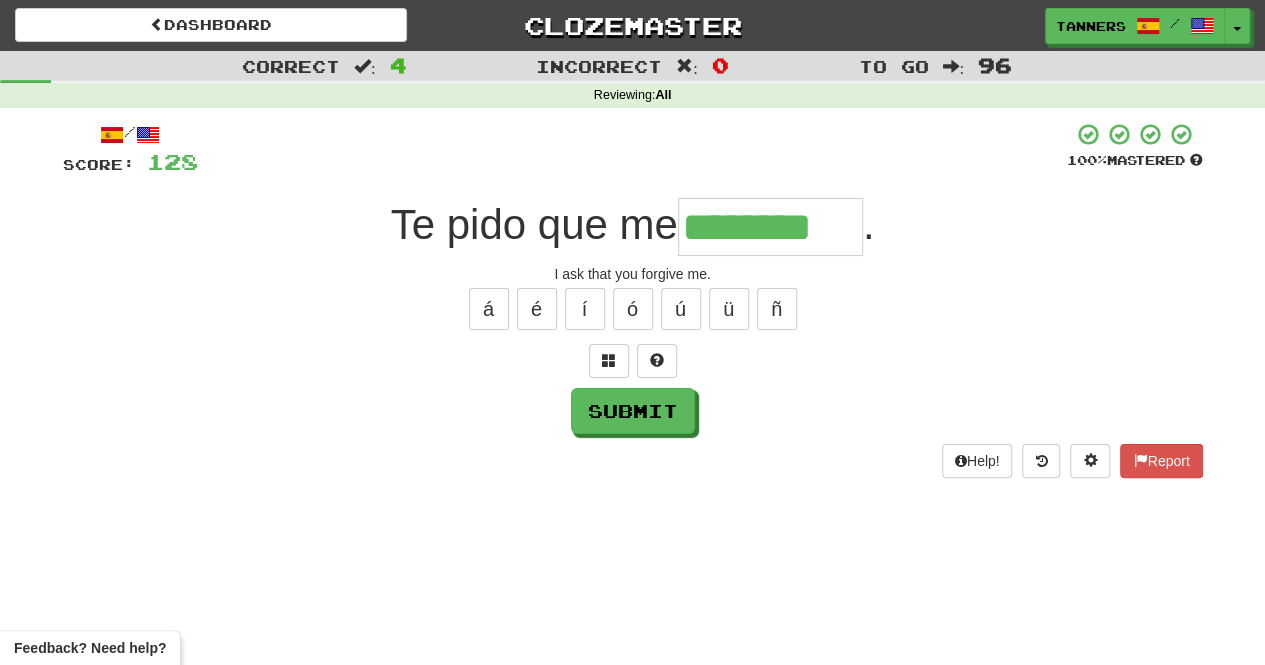 type on "********" 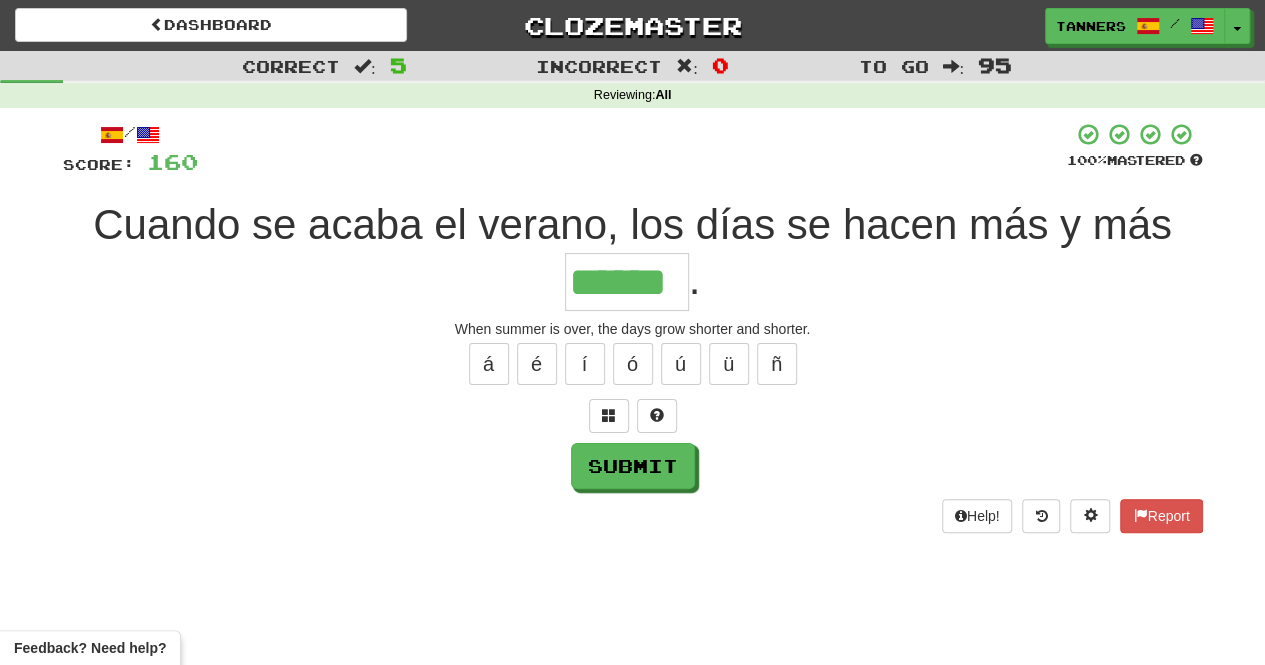 type on "******" 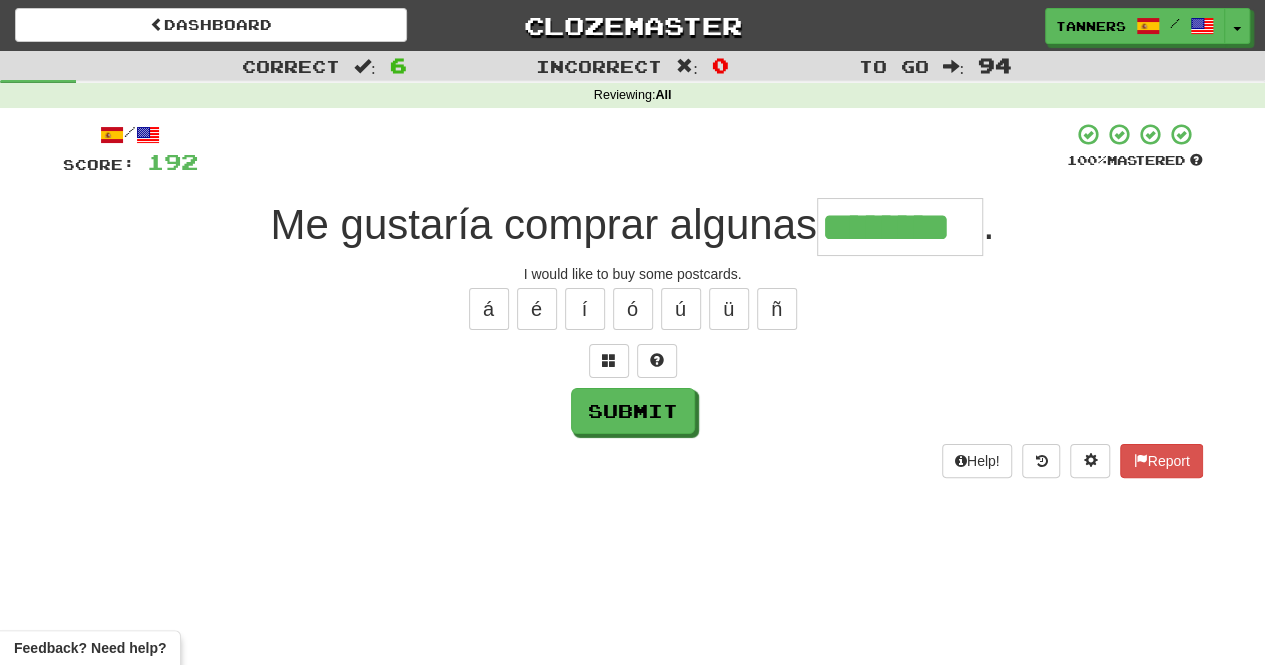 type on "********" 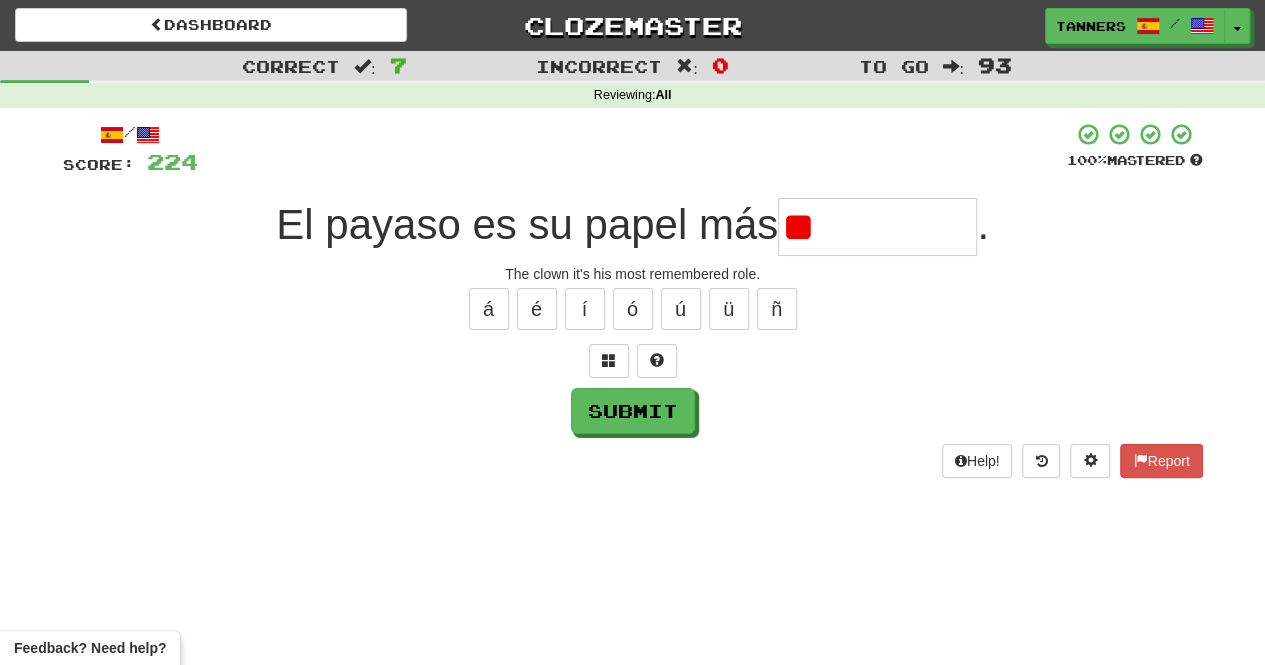 type on "*" 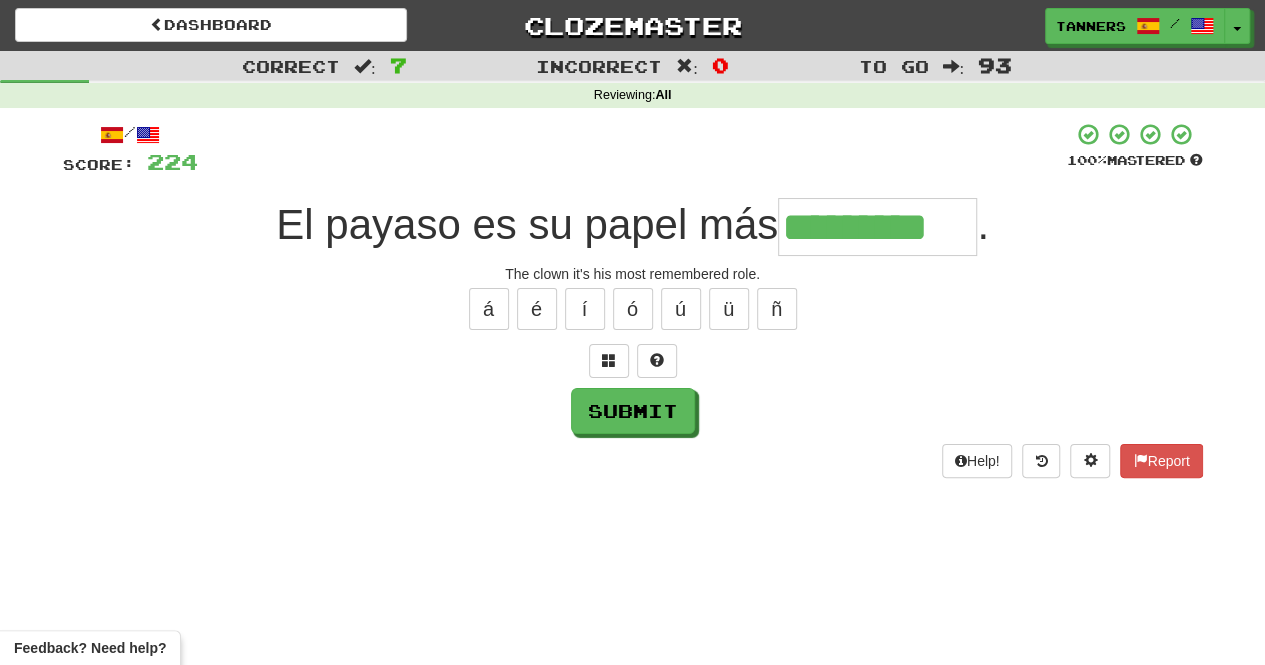 type on "*********" 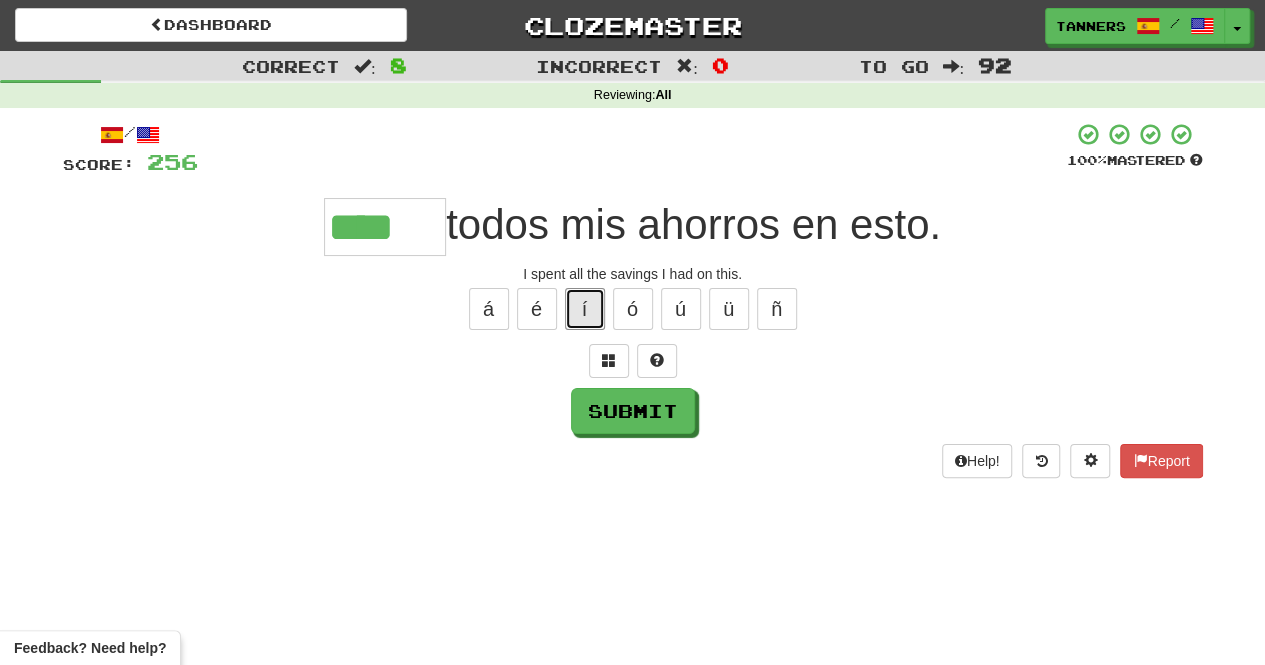 click on "í" at bounding box center [585, 309] 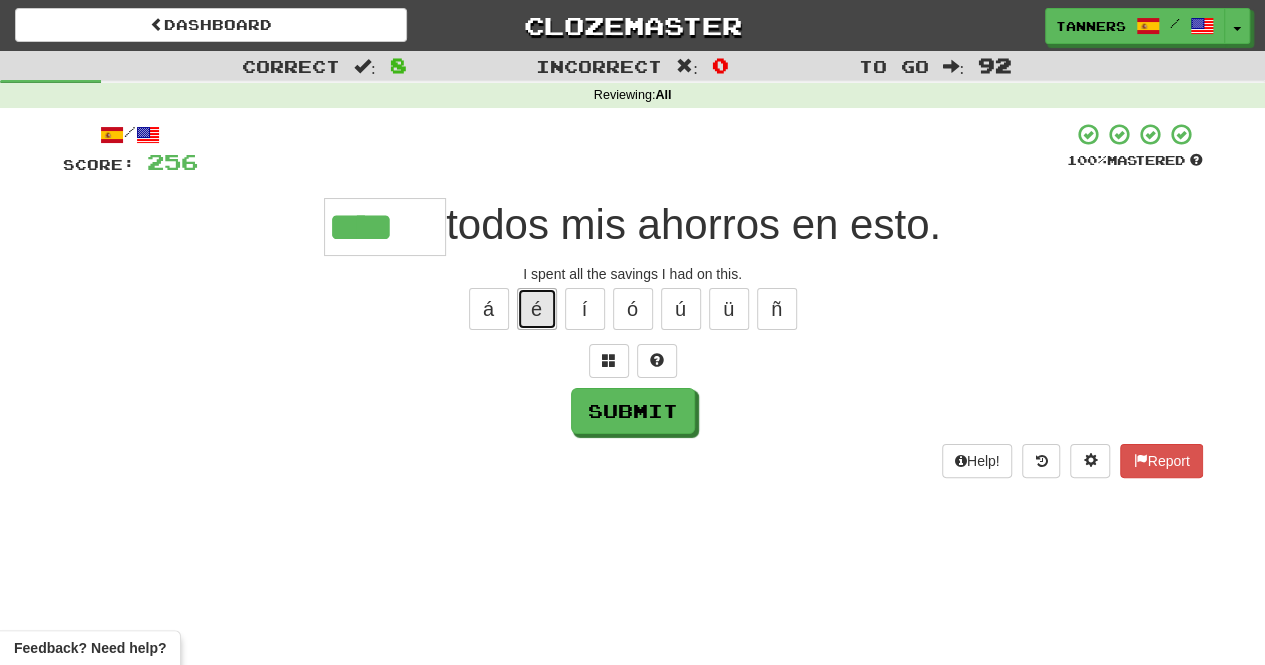 click on "é" at bounding box center (537, 309) 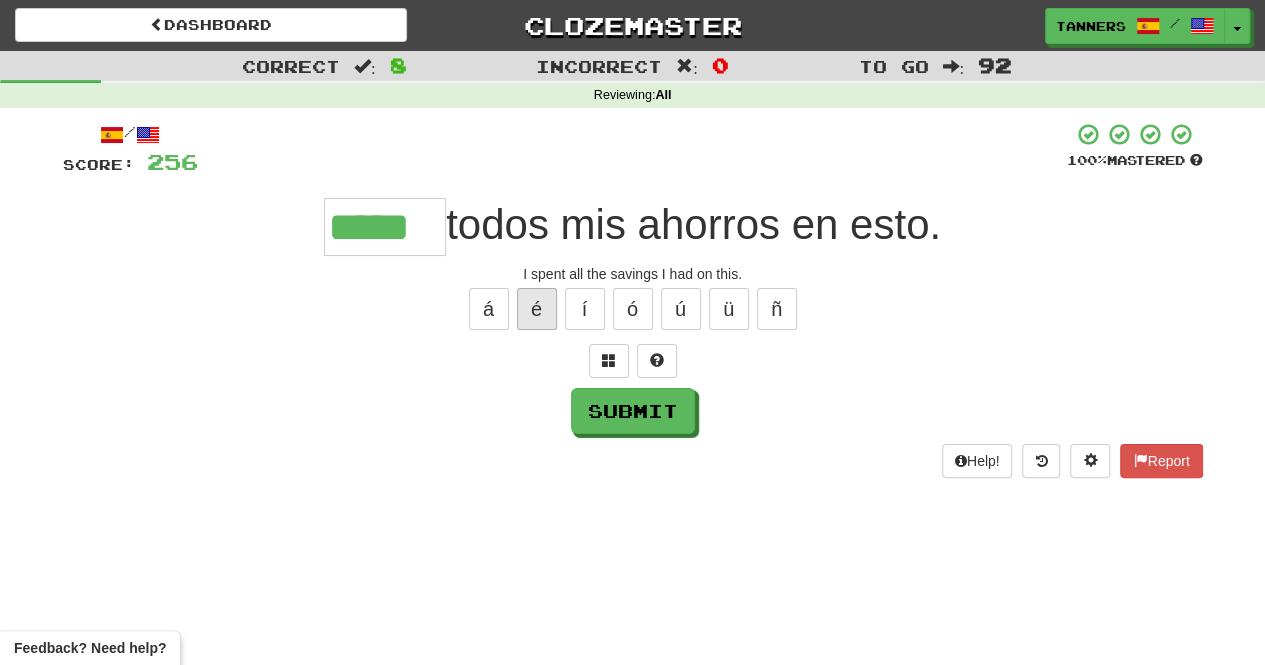 type on "*****" 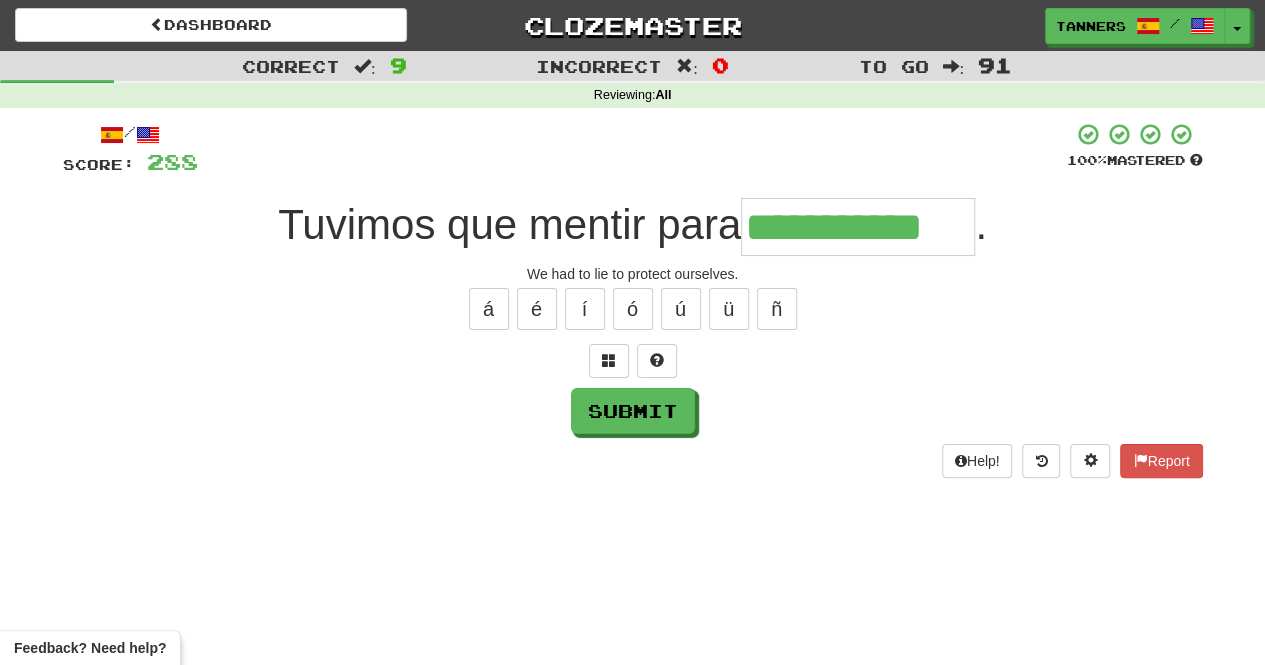 type on "**********" 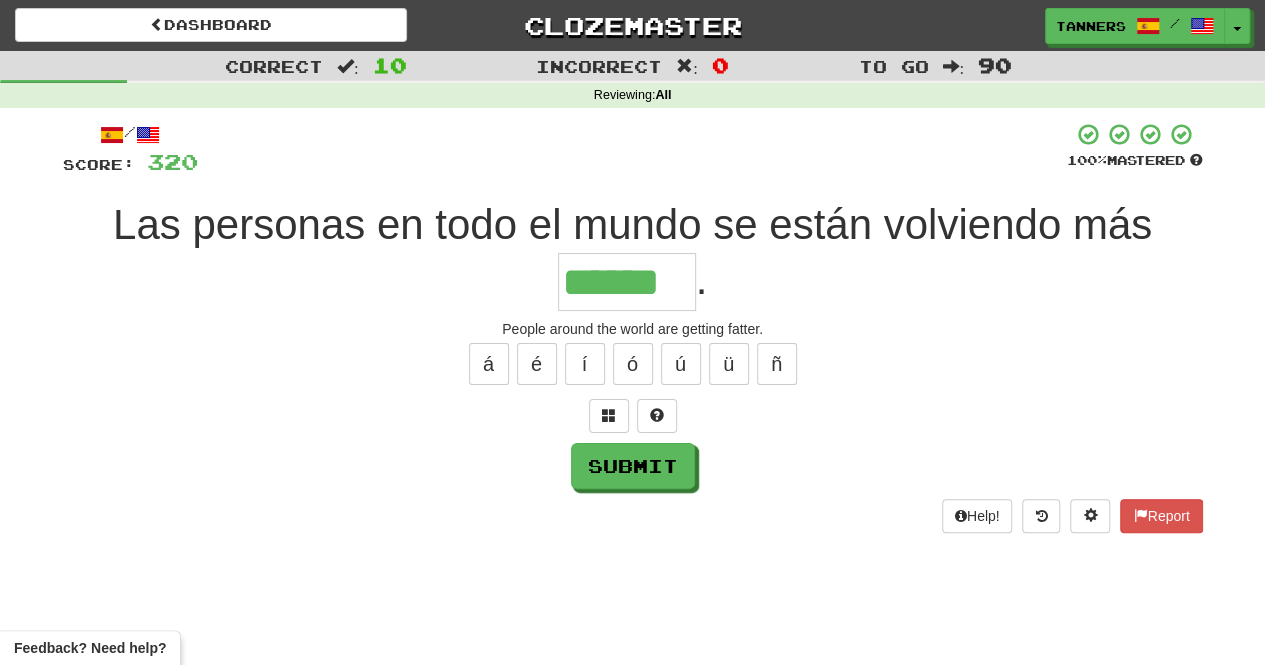 type on "******" 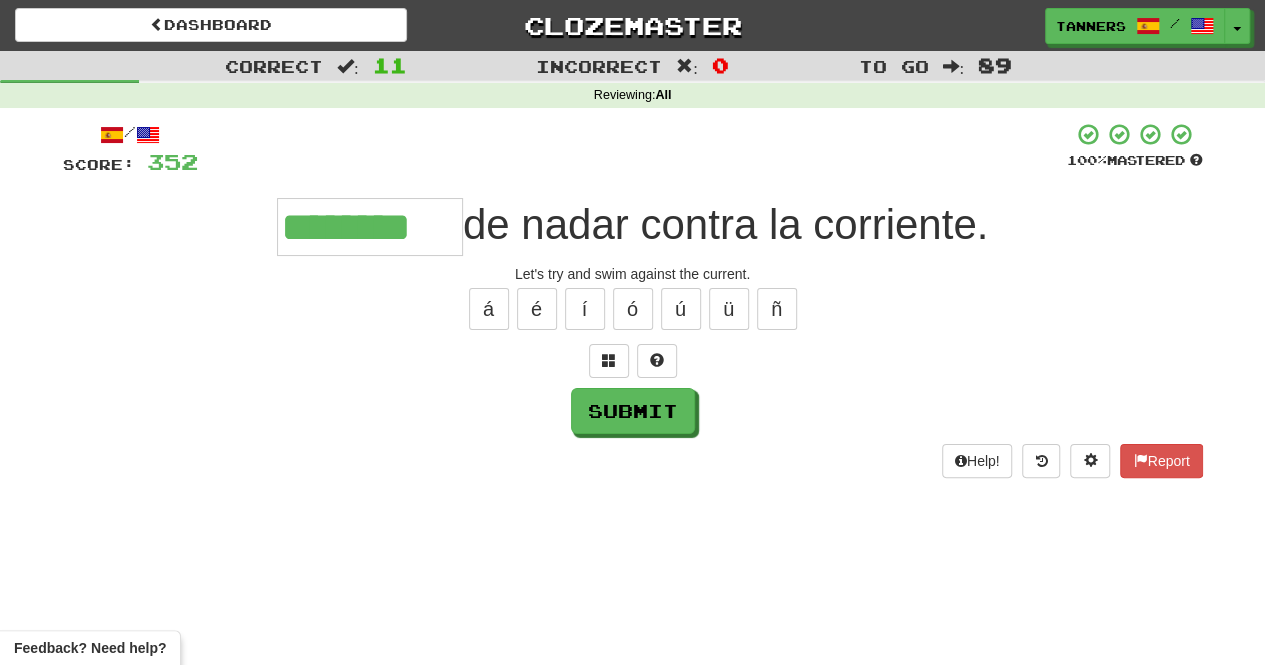 type on "********" 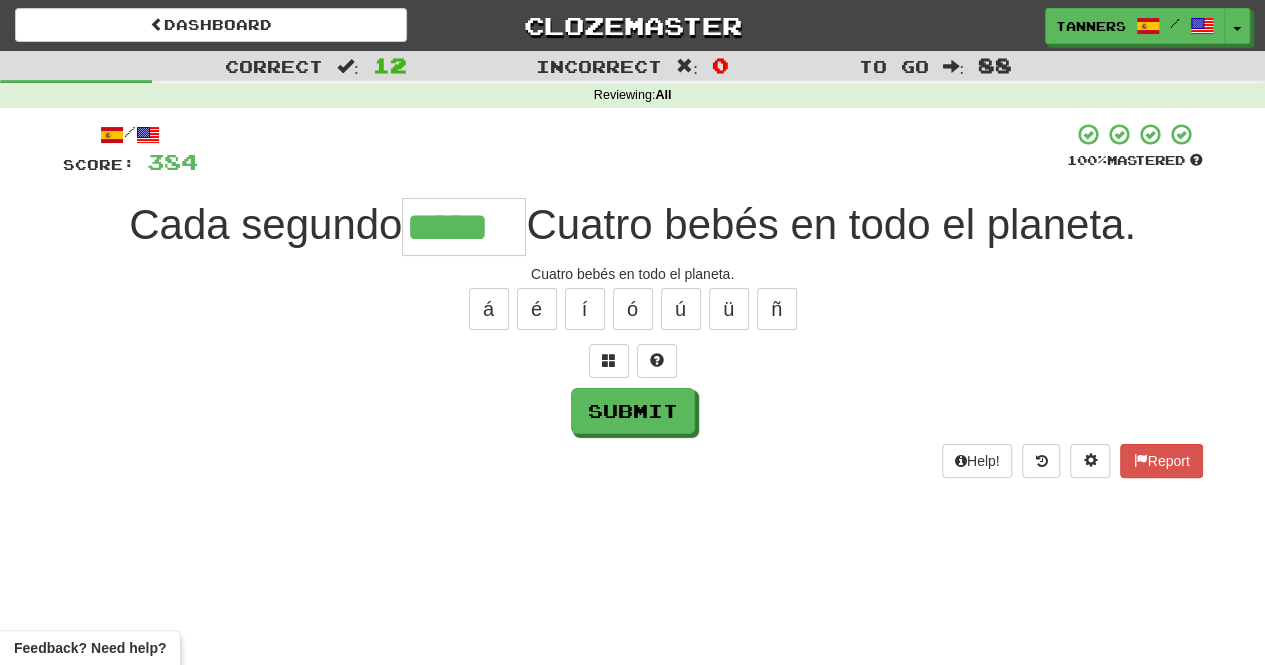 type on "*****" 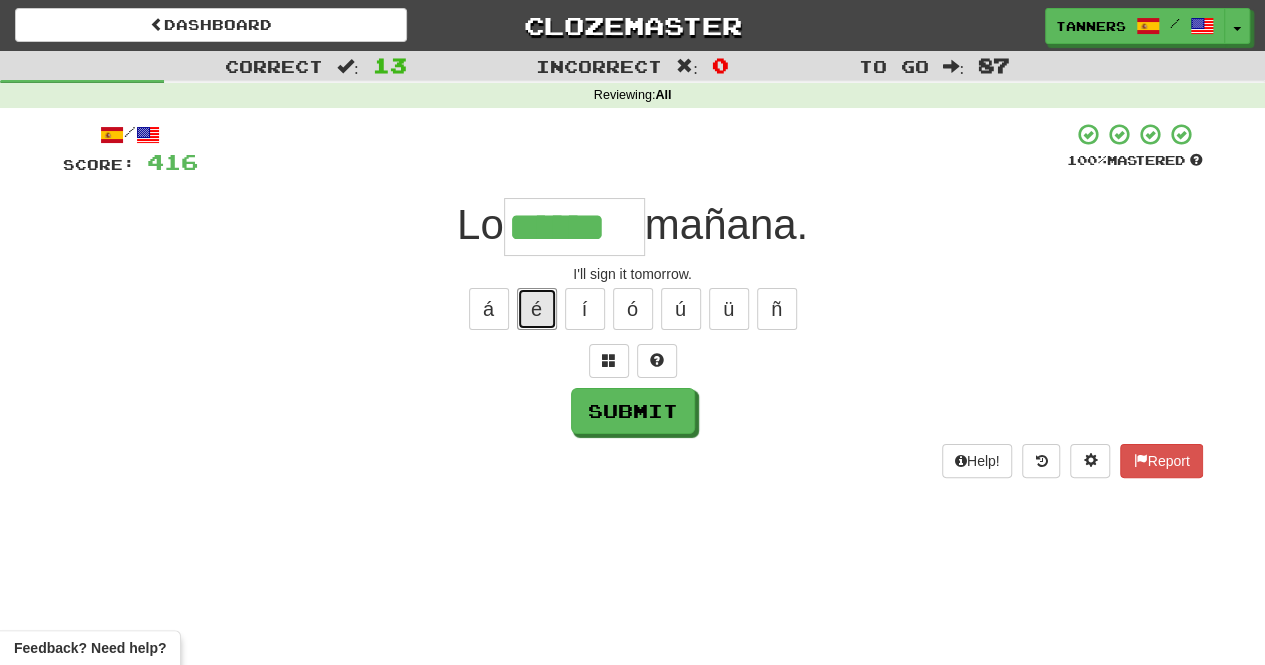 click on "é" at bounding box center (537, 309) 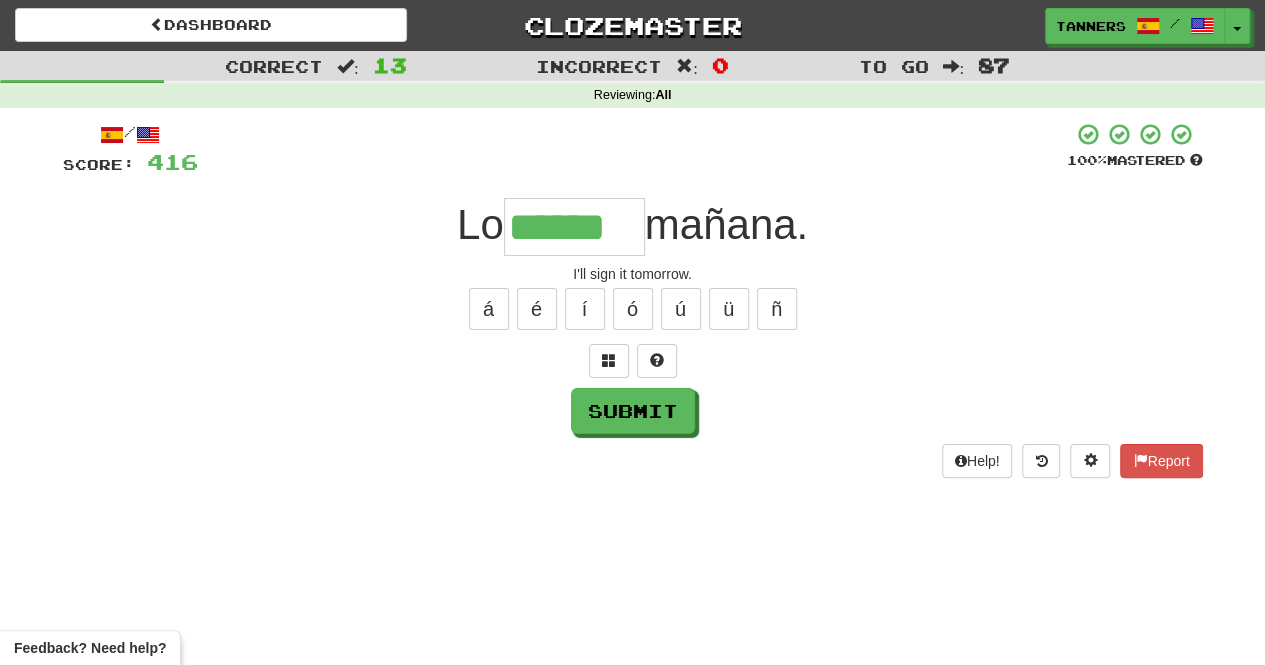 type on "*******" 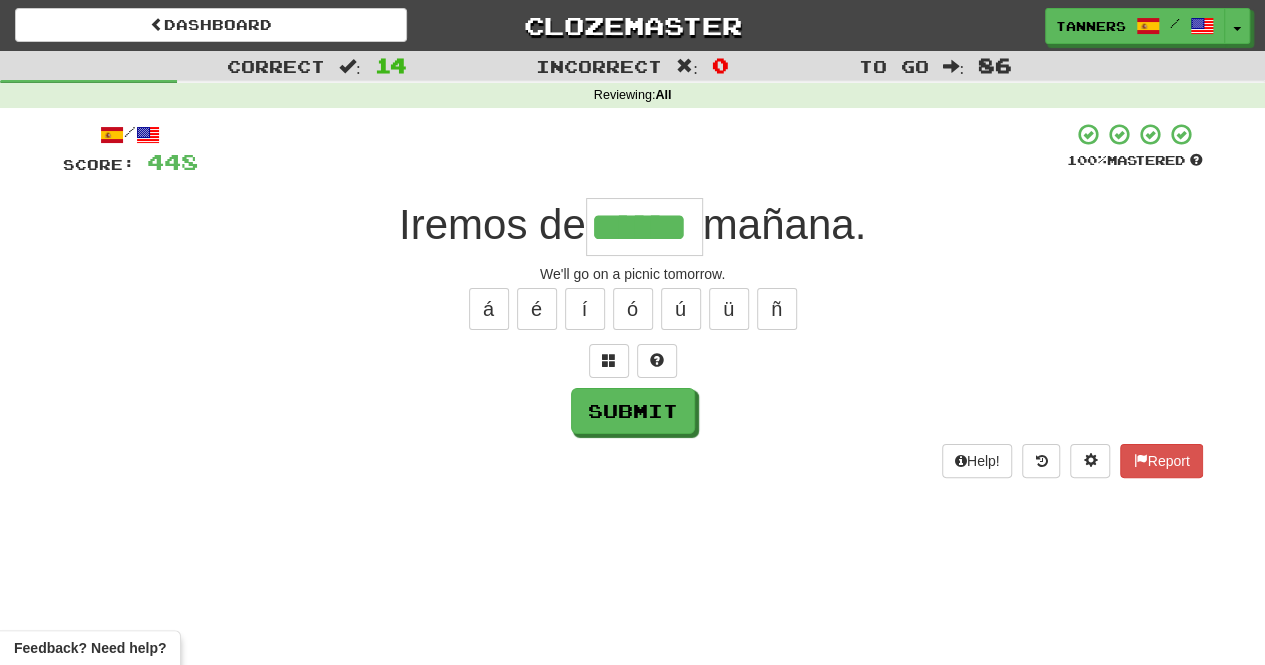 type on "******" 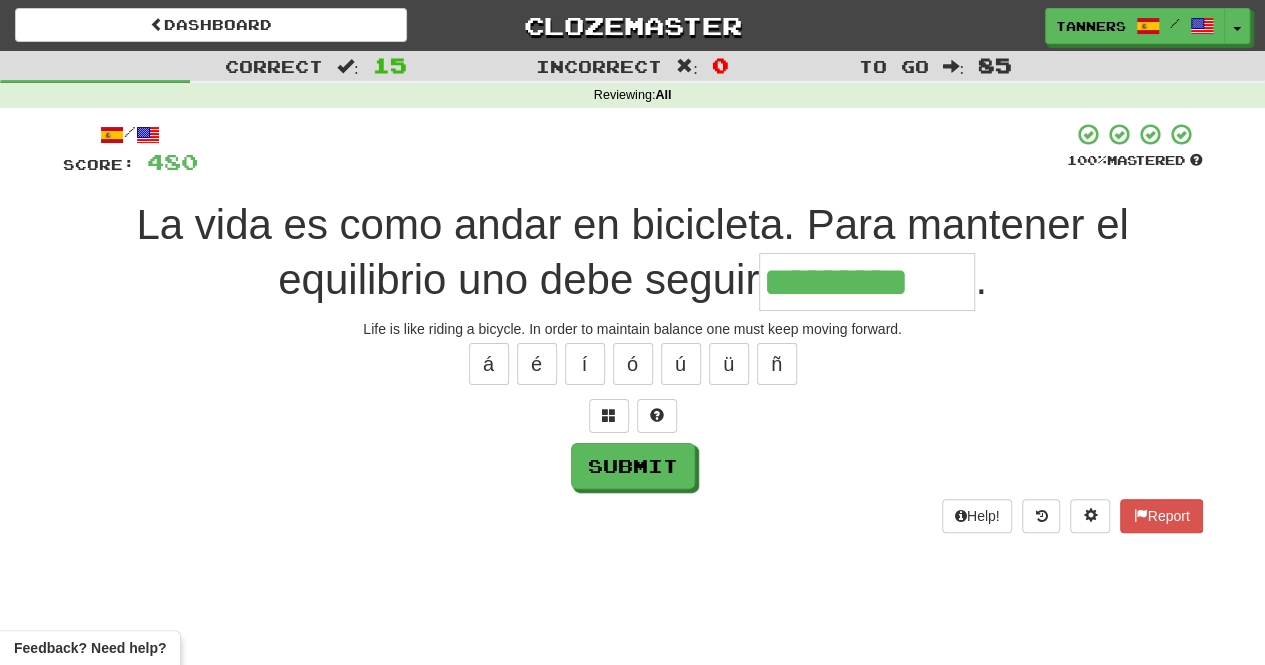 type on "*********" 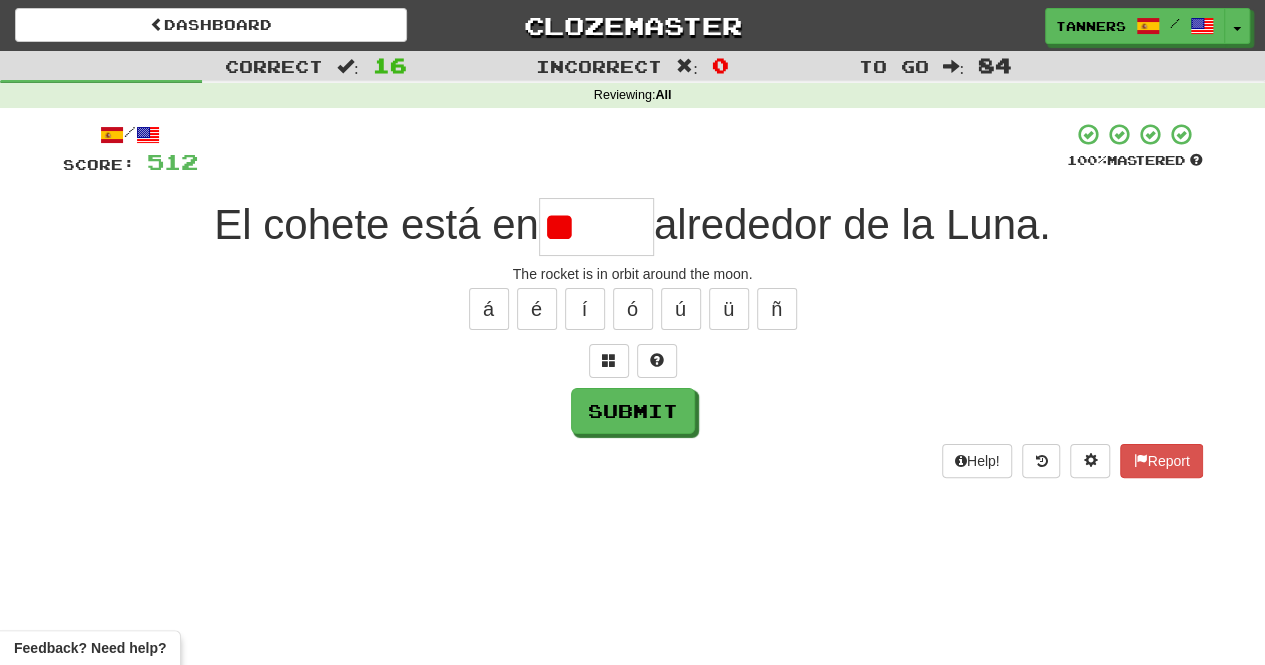 type on "*" 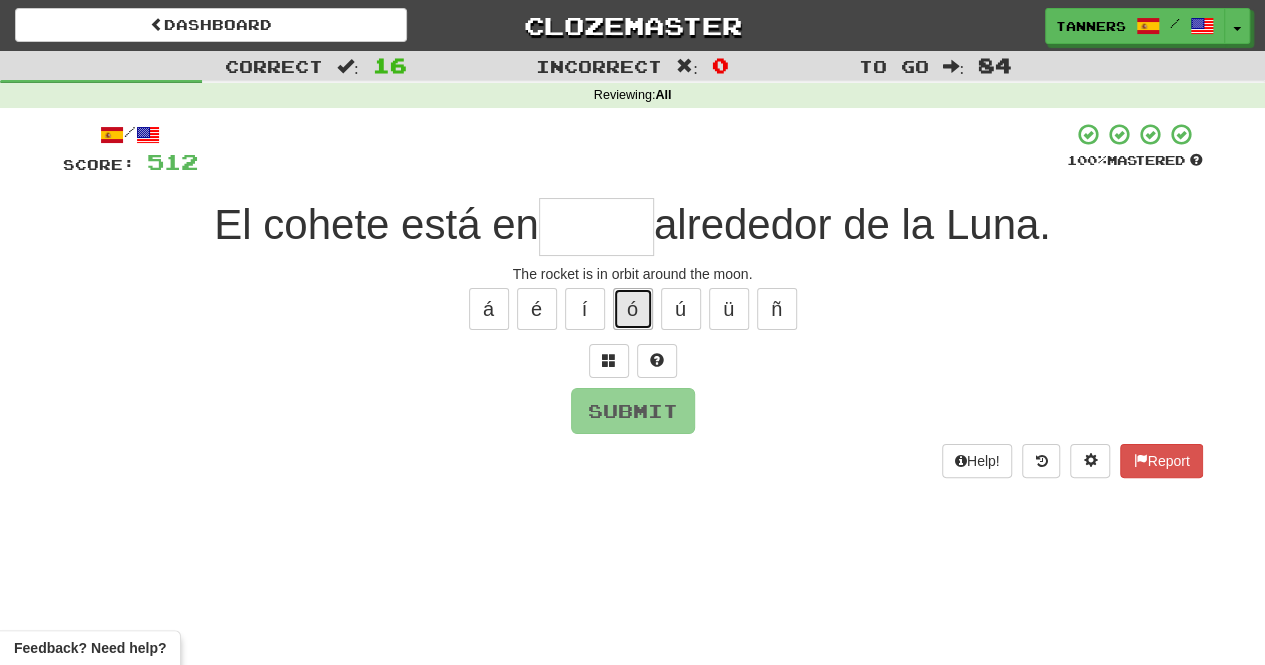 click on "ó" at bounding box center [633, 309] 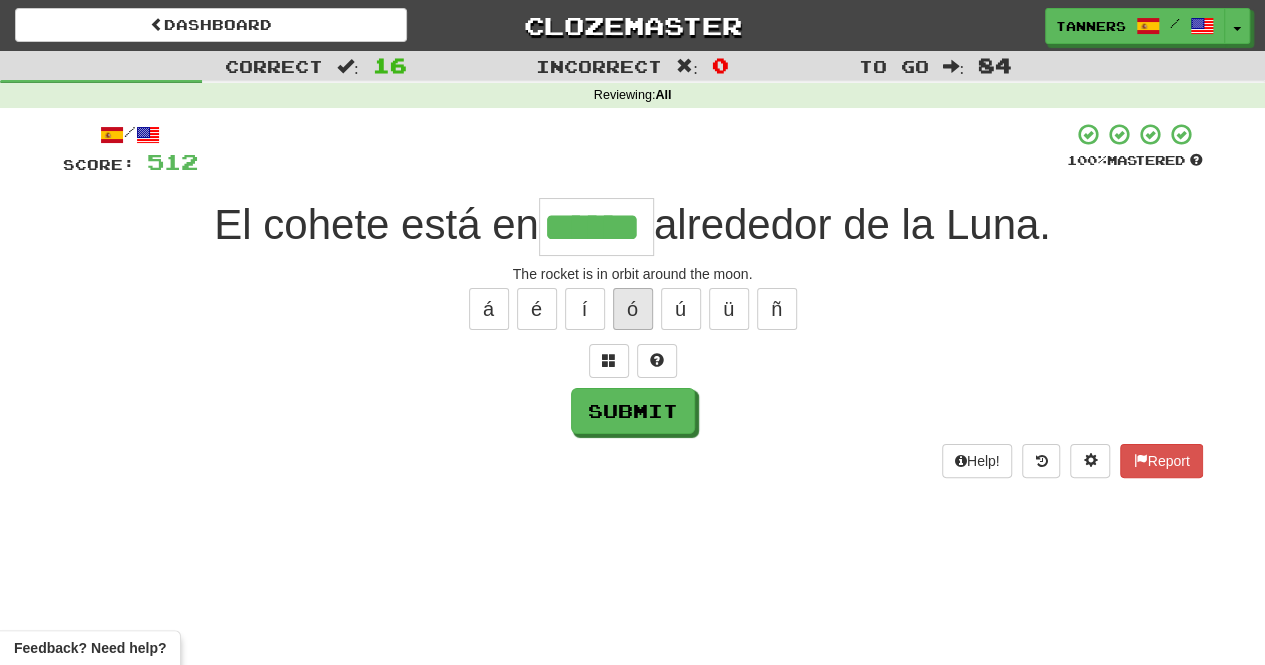 type on "******" 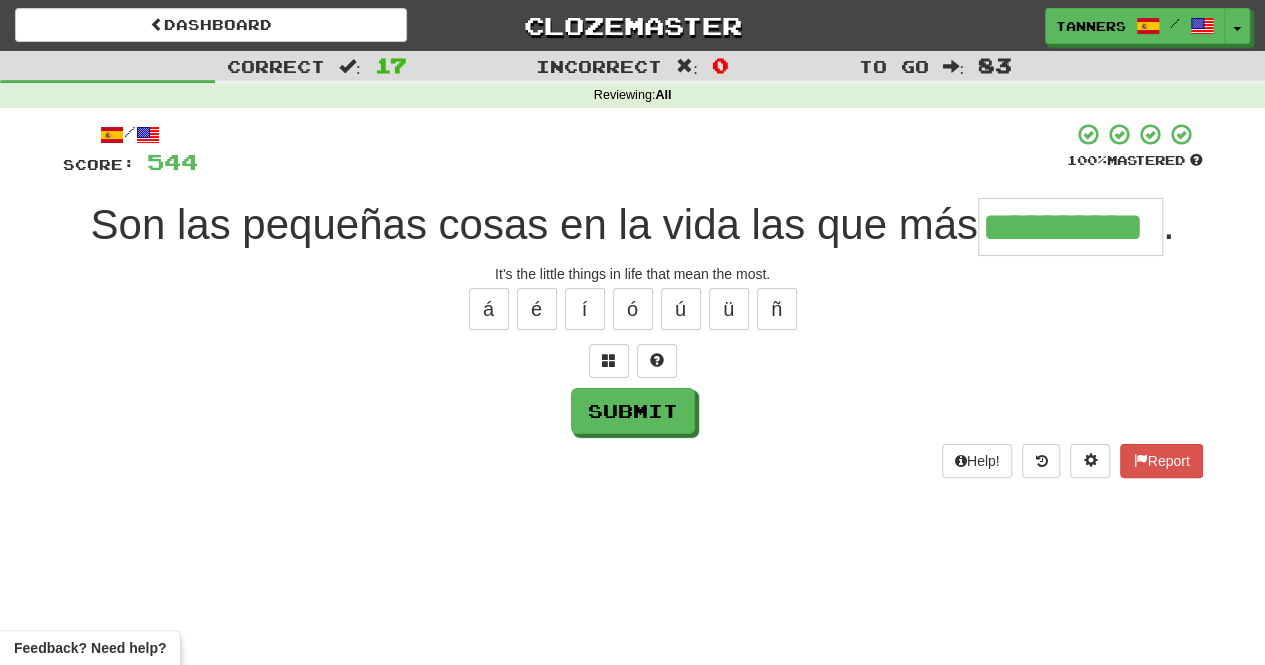 type on "**********" 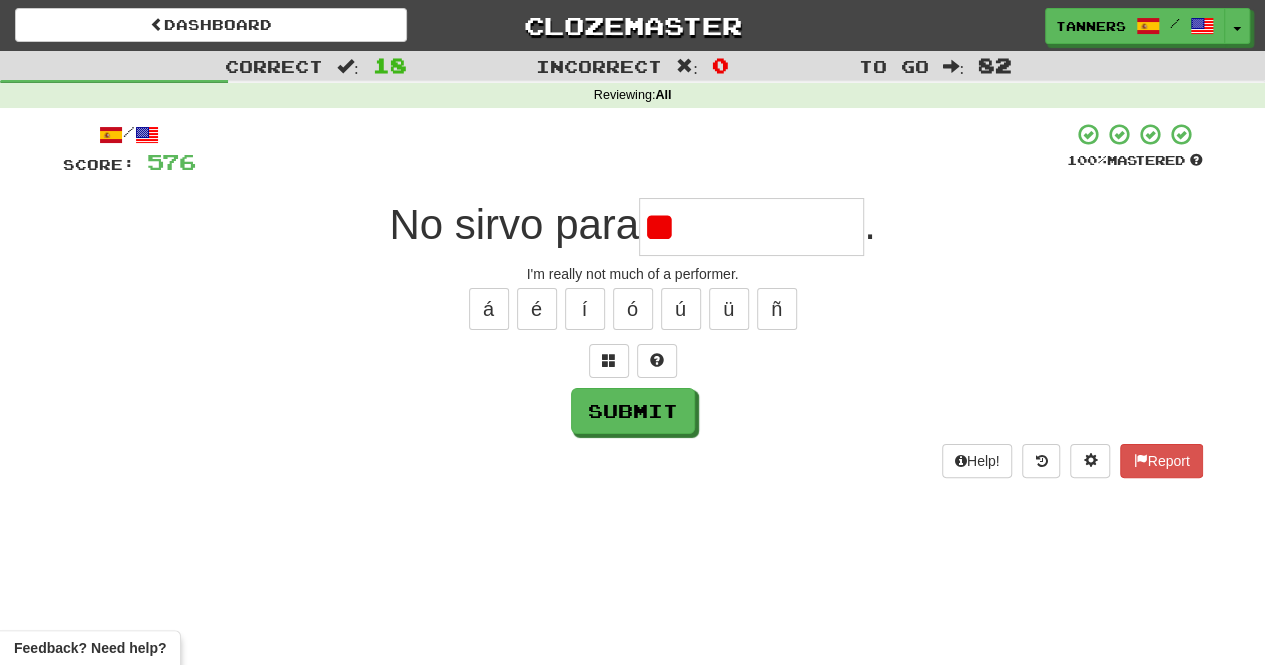 type on "*" 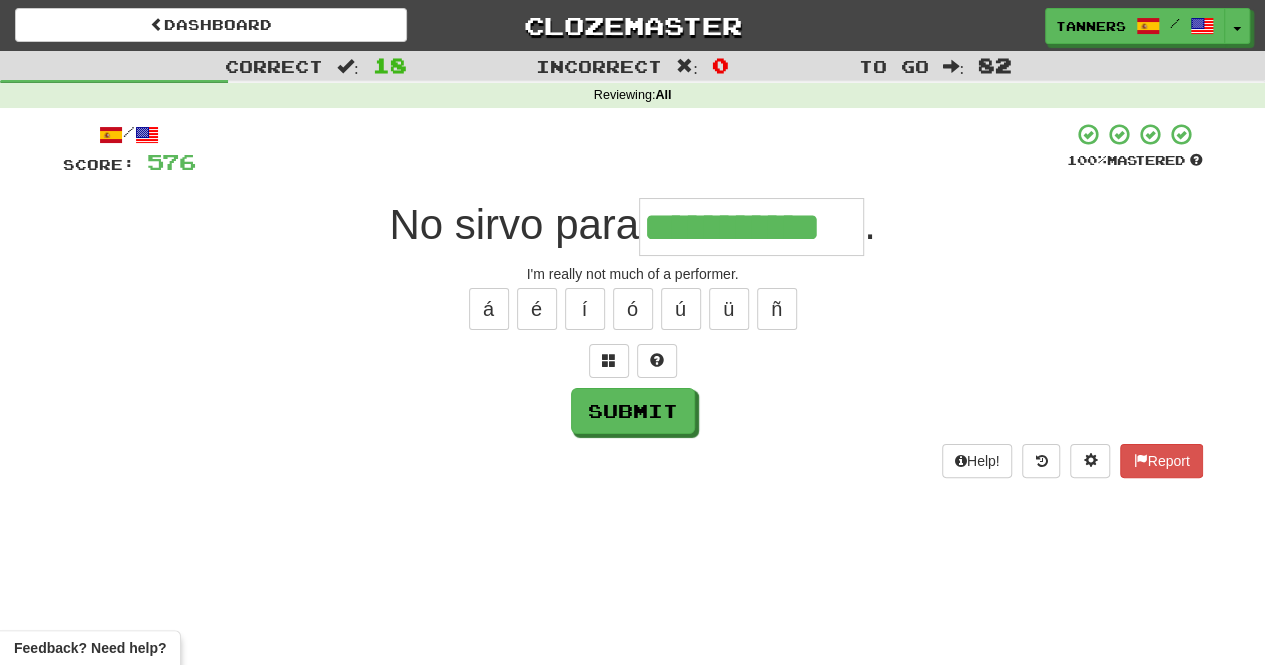 type on "**********" 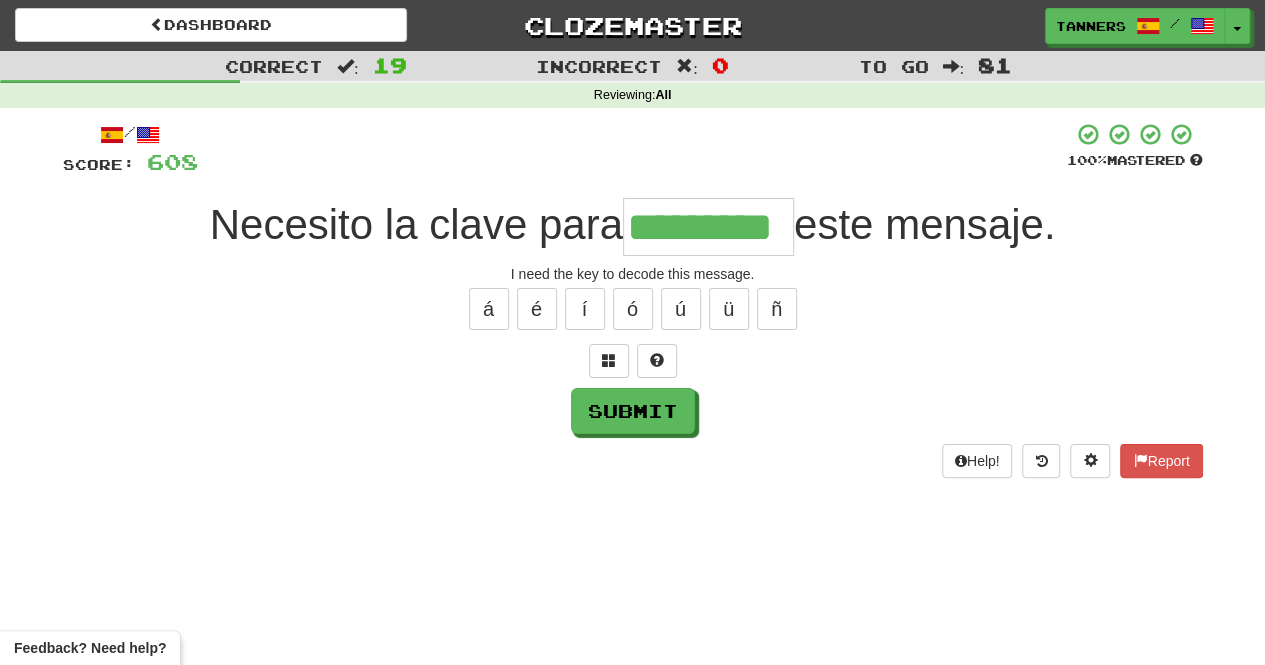 type on "*********" 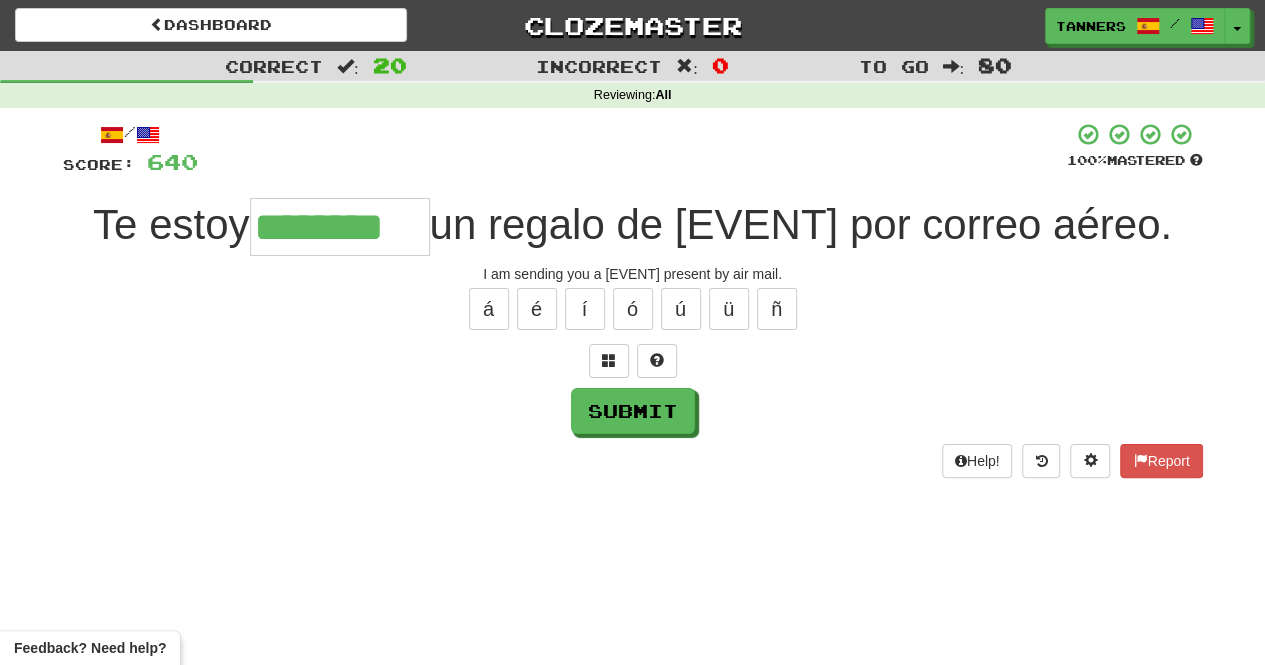 type on "********" 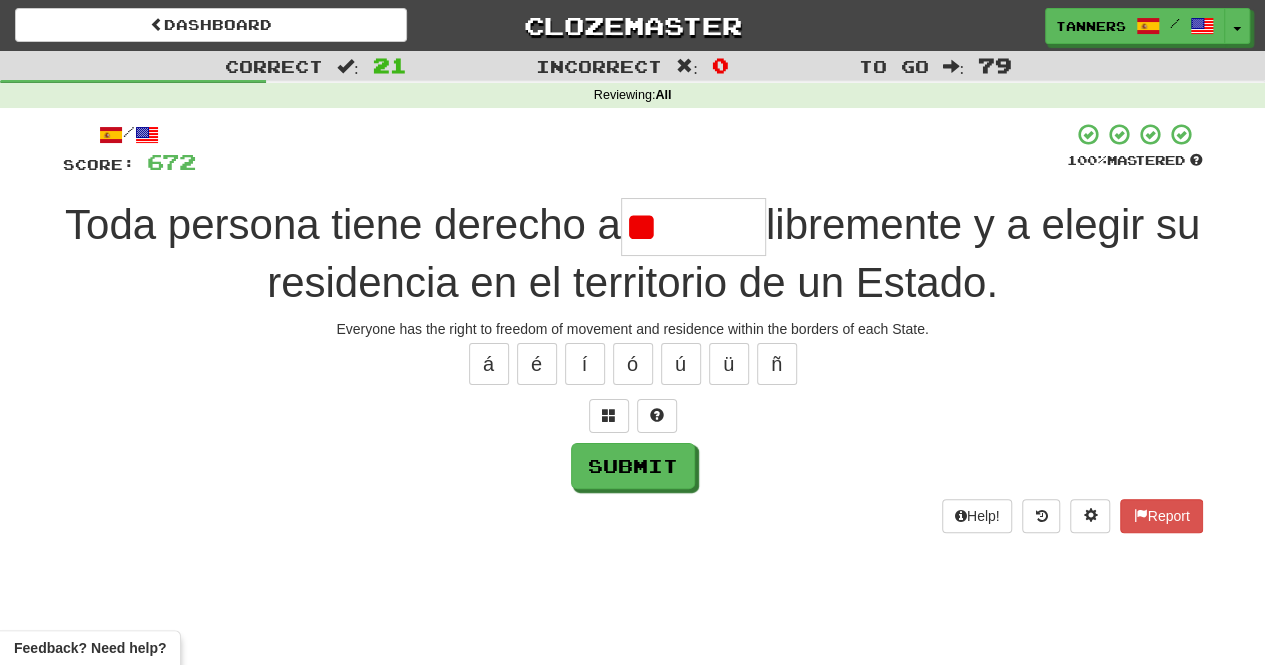 type on "*" 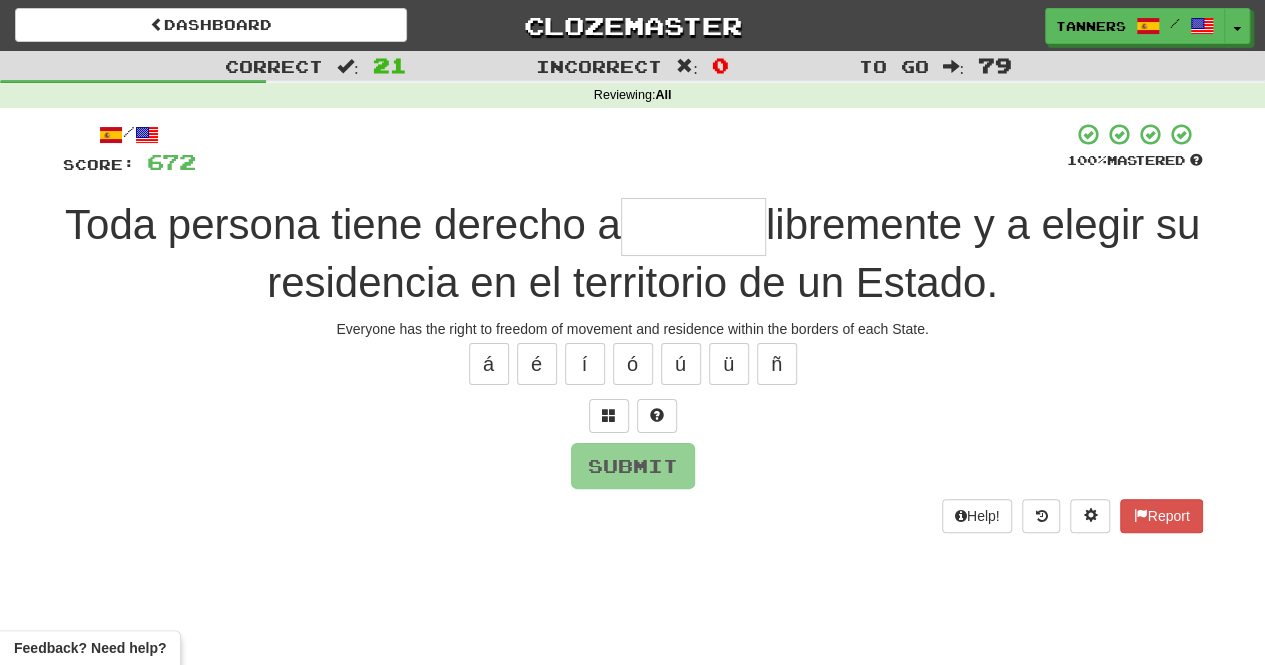 type on "*" 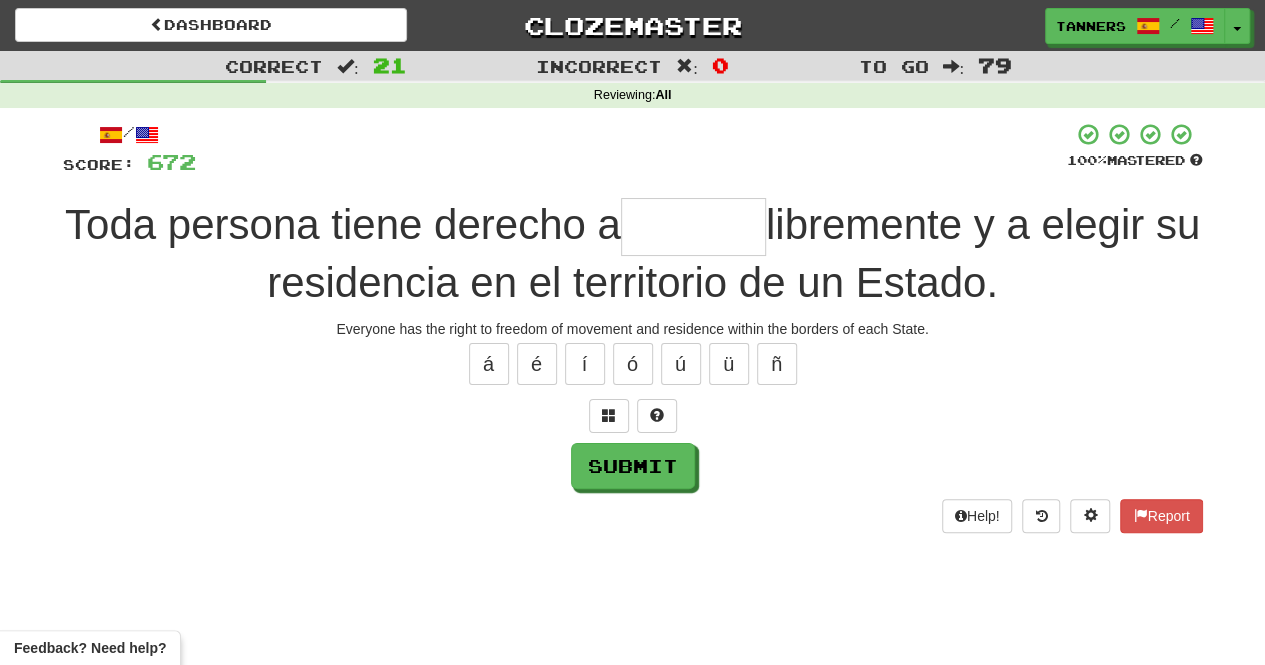 type on "*" 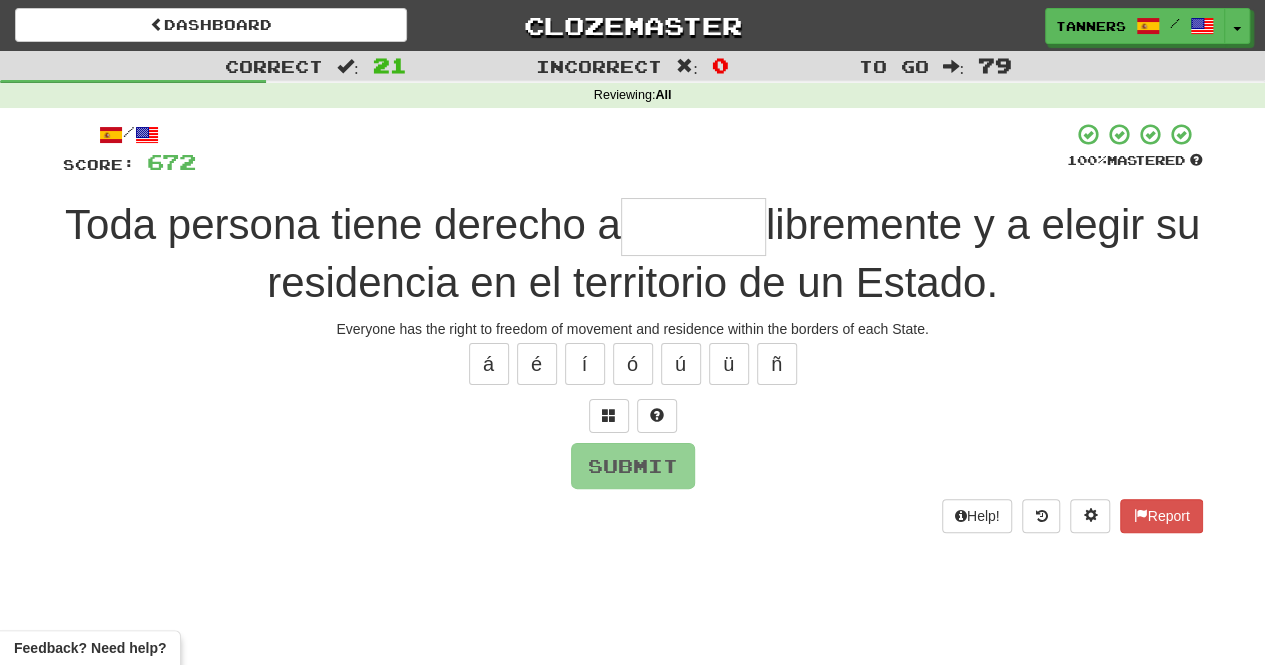type on "*" 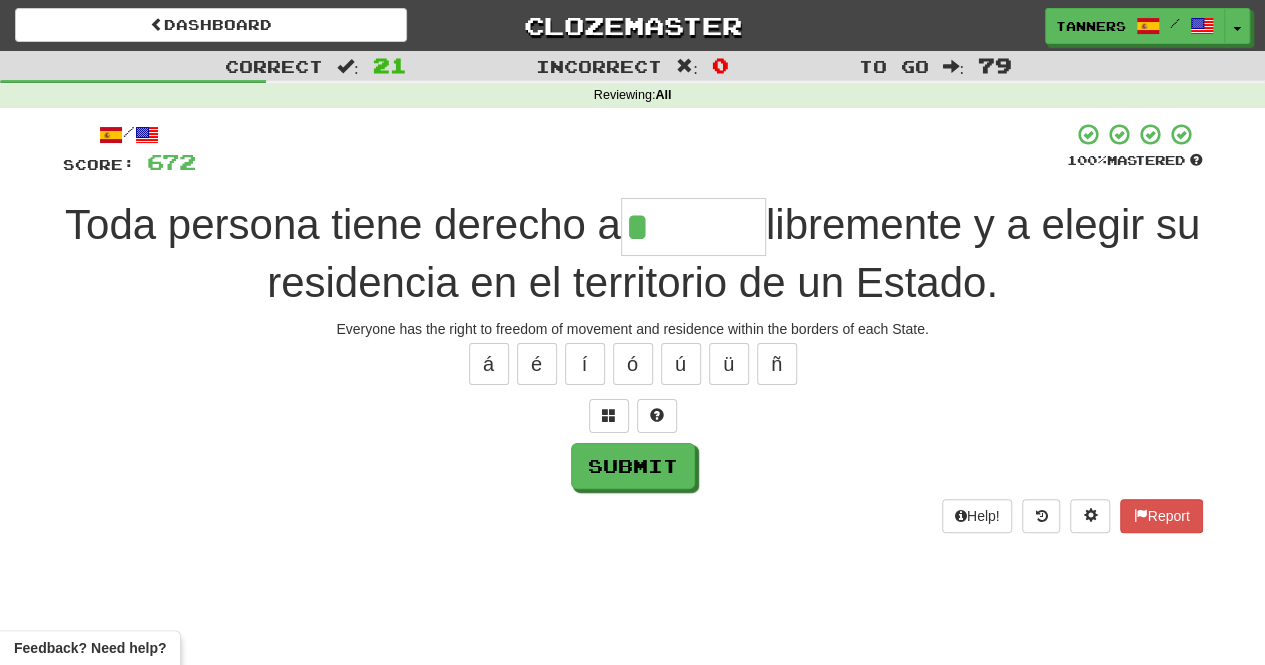 type on "********" 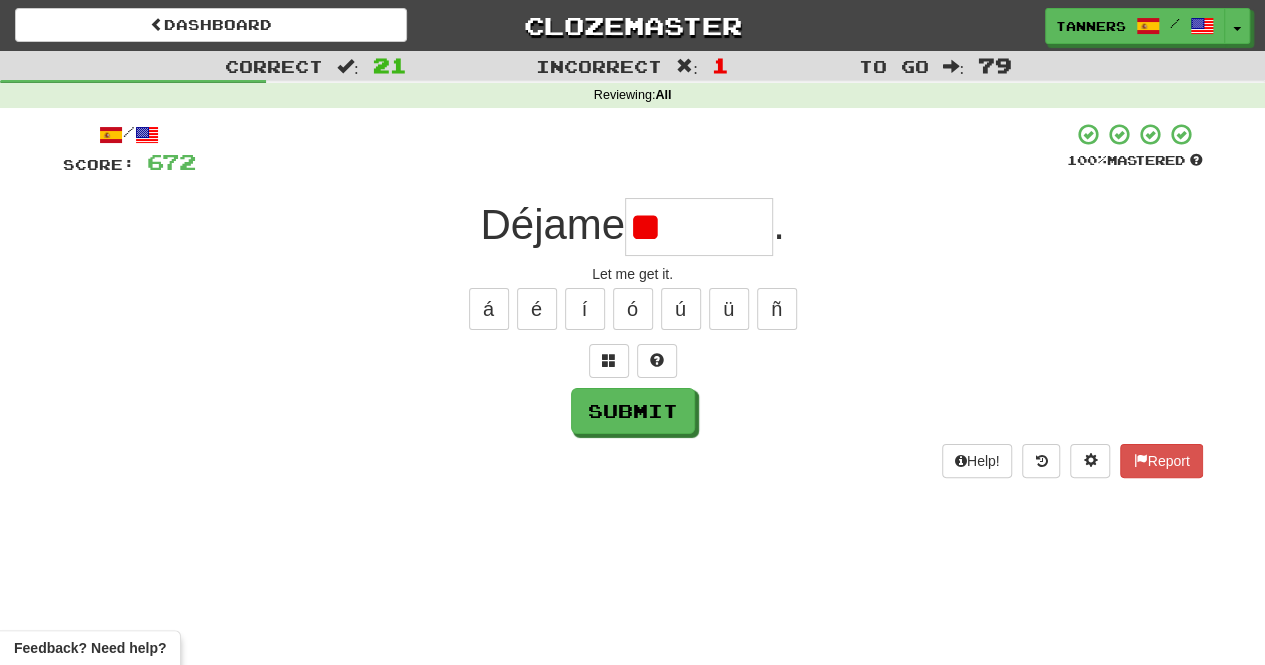 type on "*" 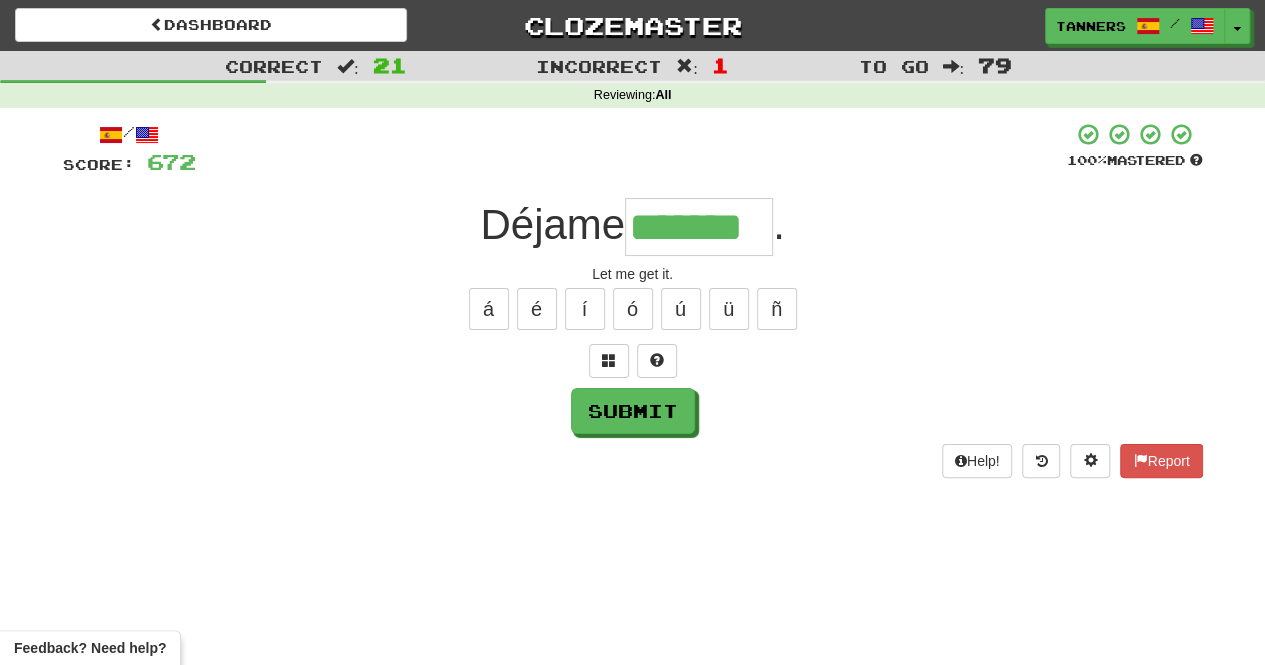 type on "*******" 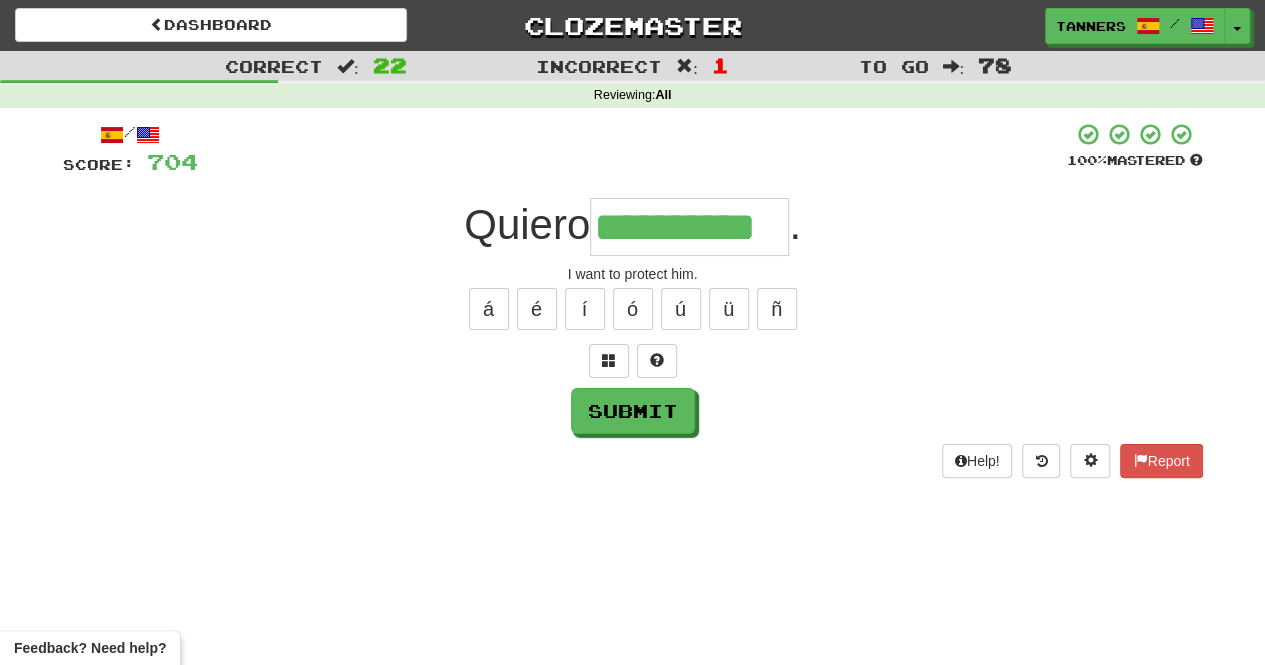 type on "**********" 